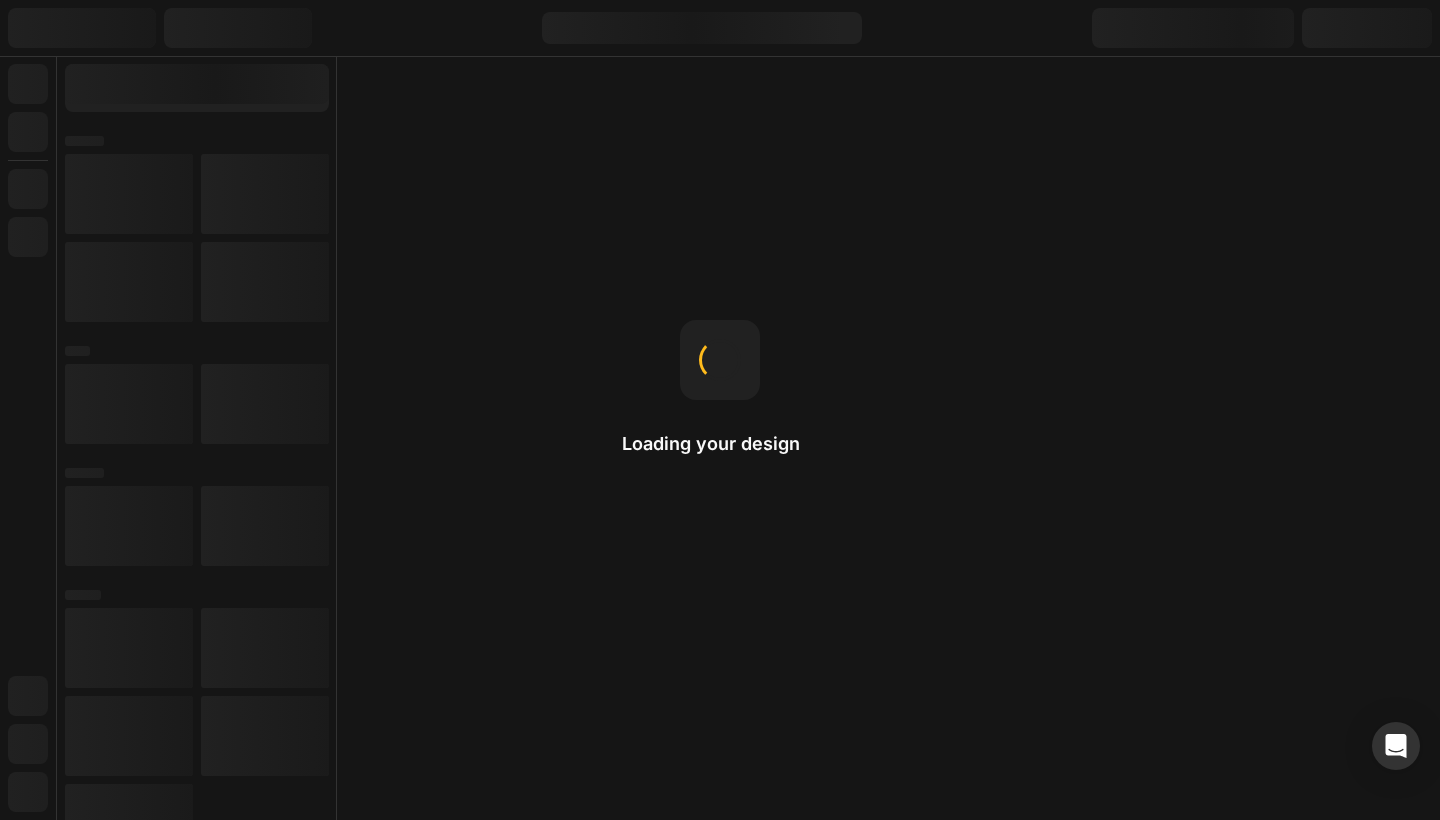 scroll, scrollTop: 0, scrollLeft: 0, axis: both 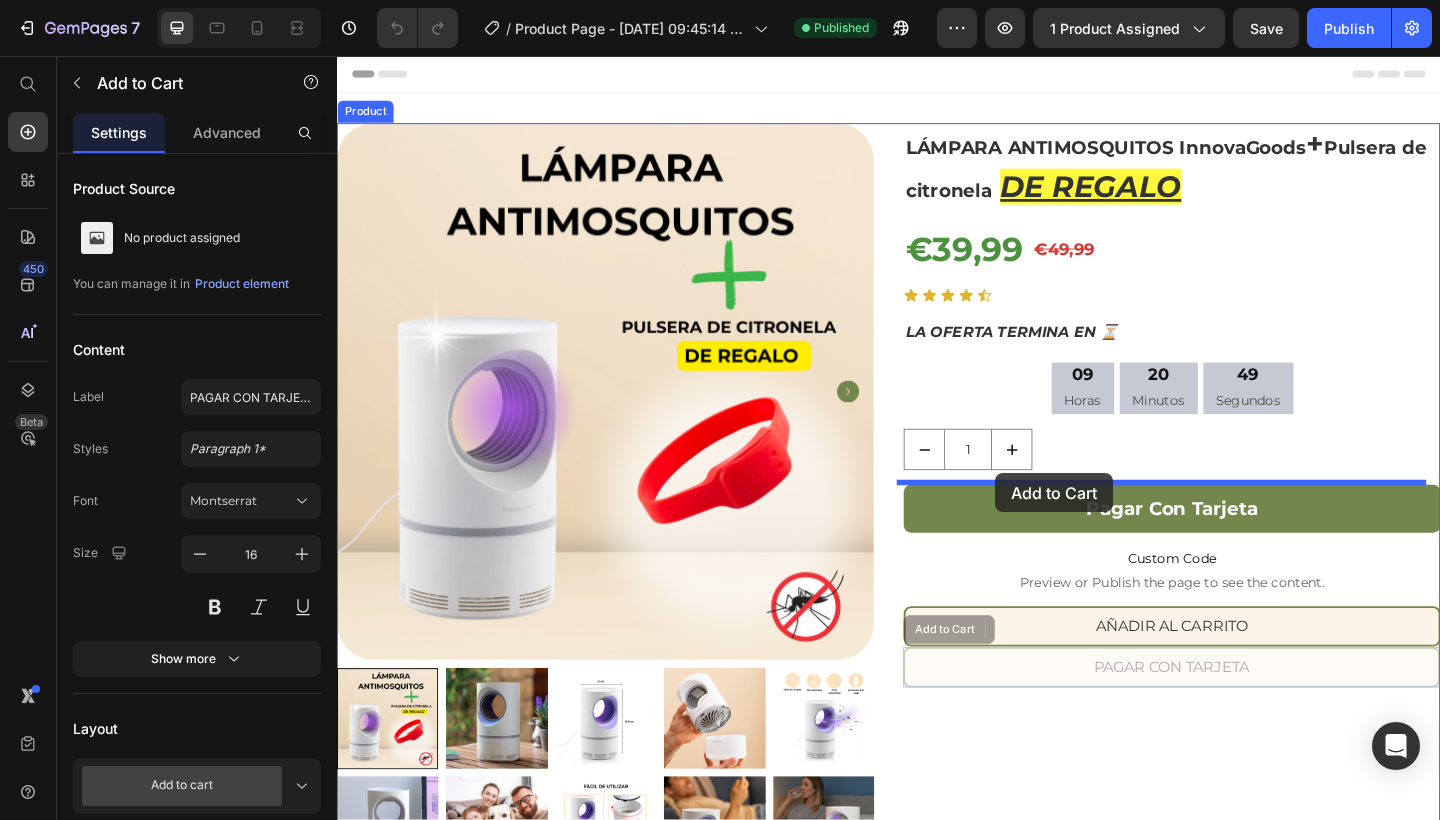 drag, startPoint x: 1083, startPoint y: 712, endPoint x: 1053, endPoint y: 510, distance: 204.21558 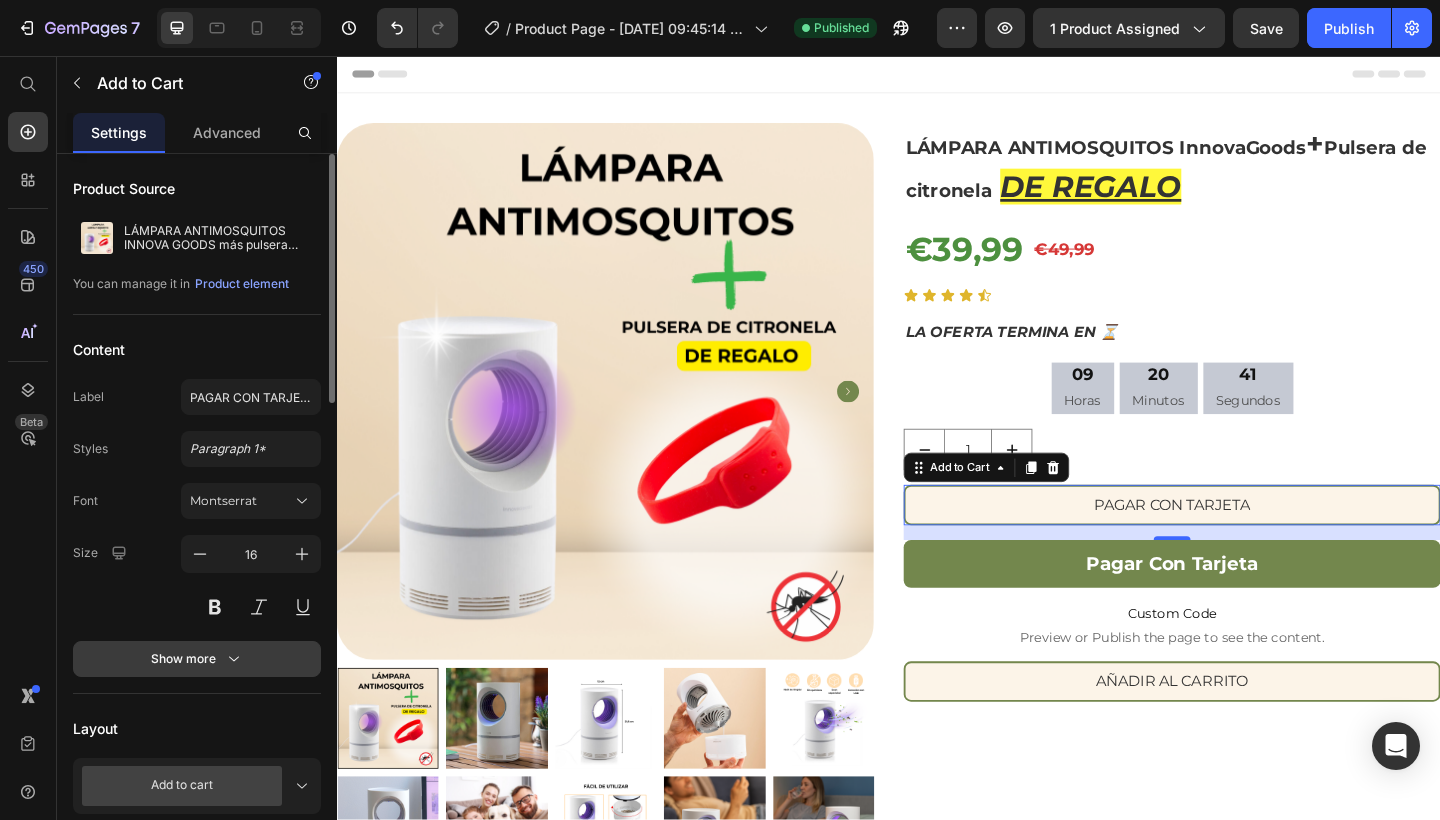 click on "Show more" at bounding box center [197, 659] 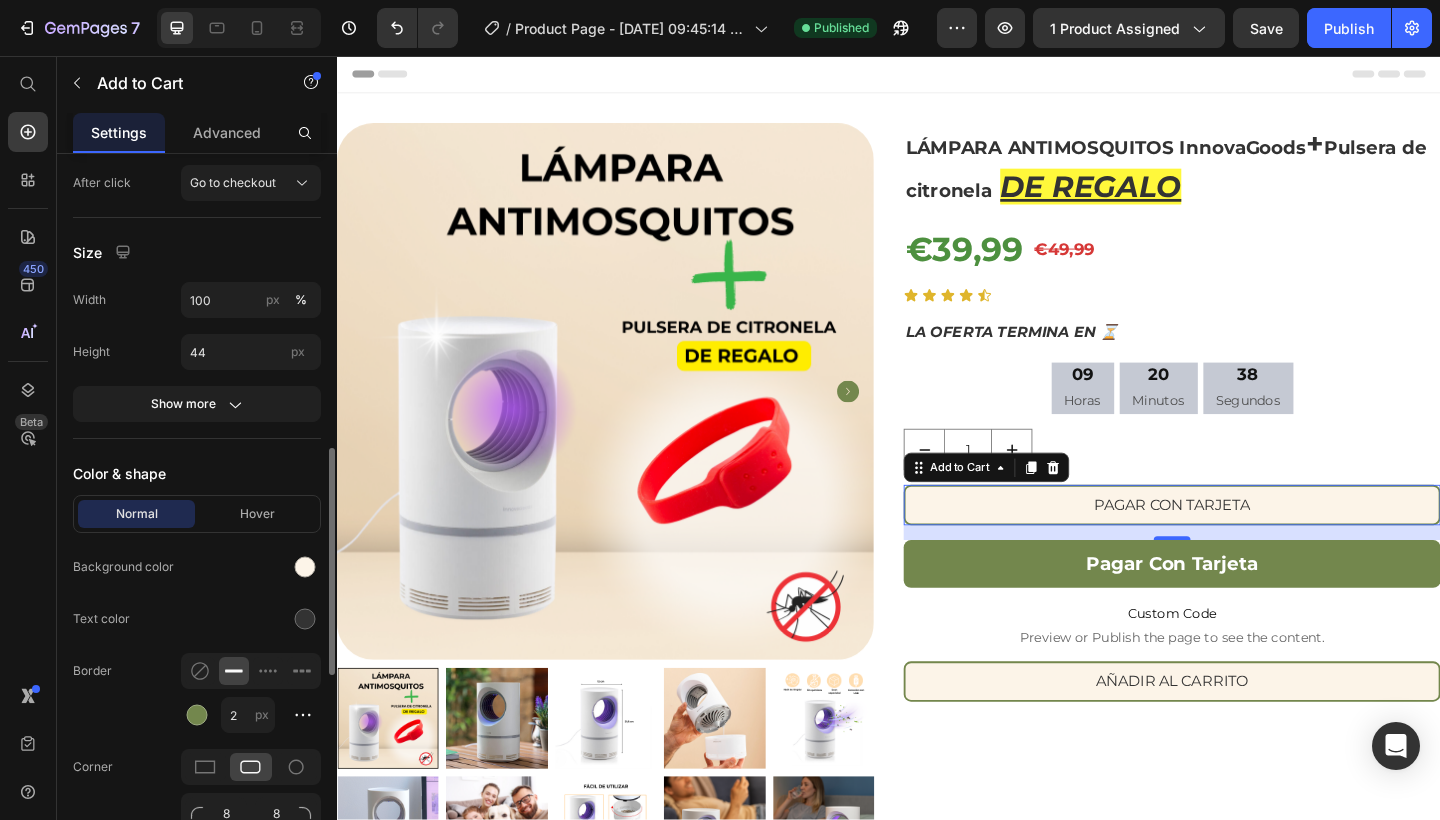 scroll, scrollTop: 1037, scrollLeft: 0, axis: vertical 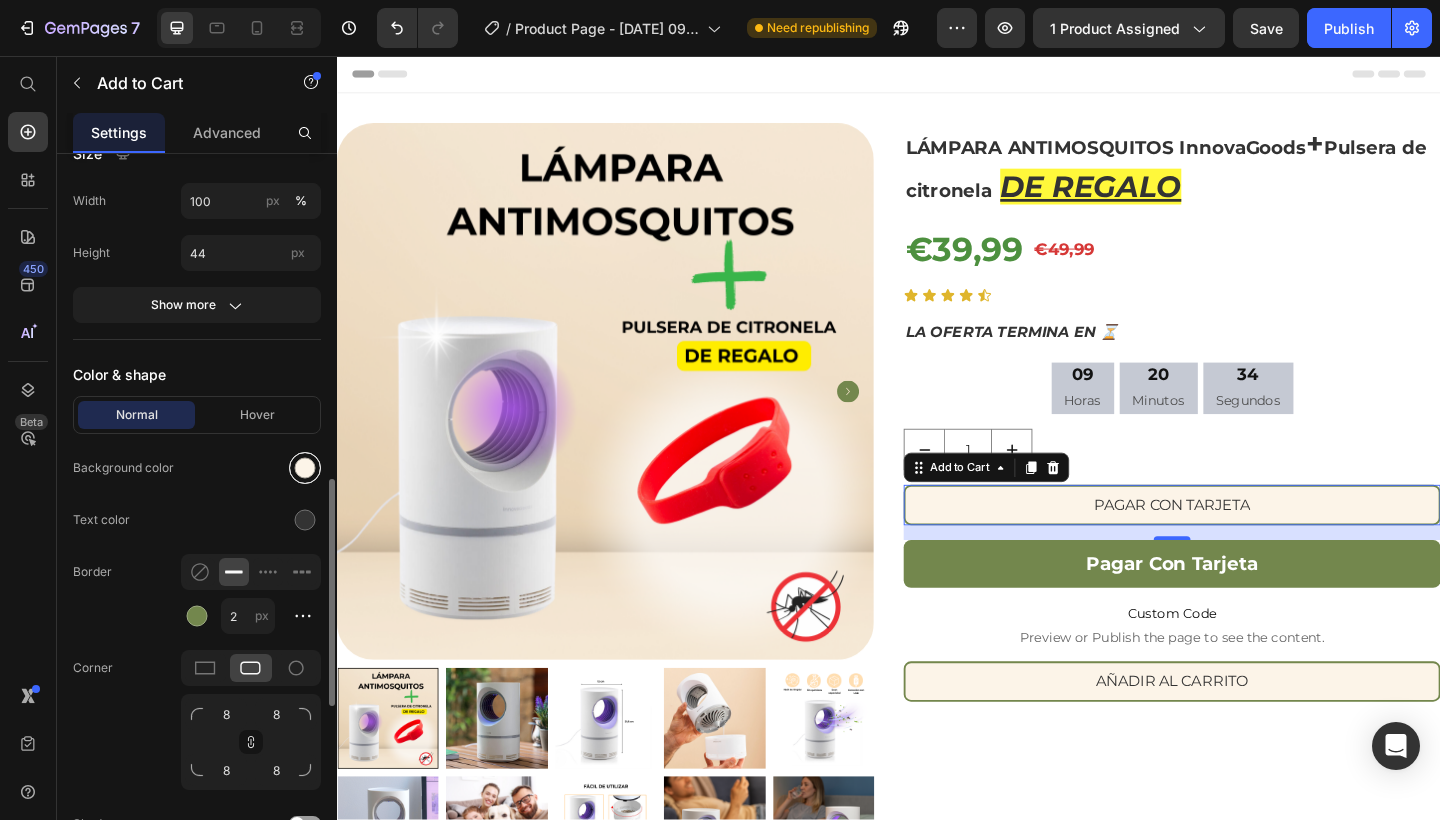 click at bounding box center (305, 468) 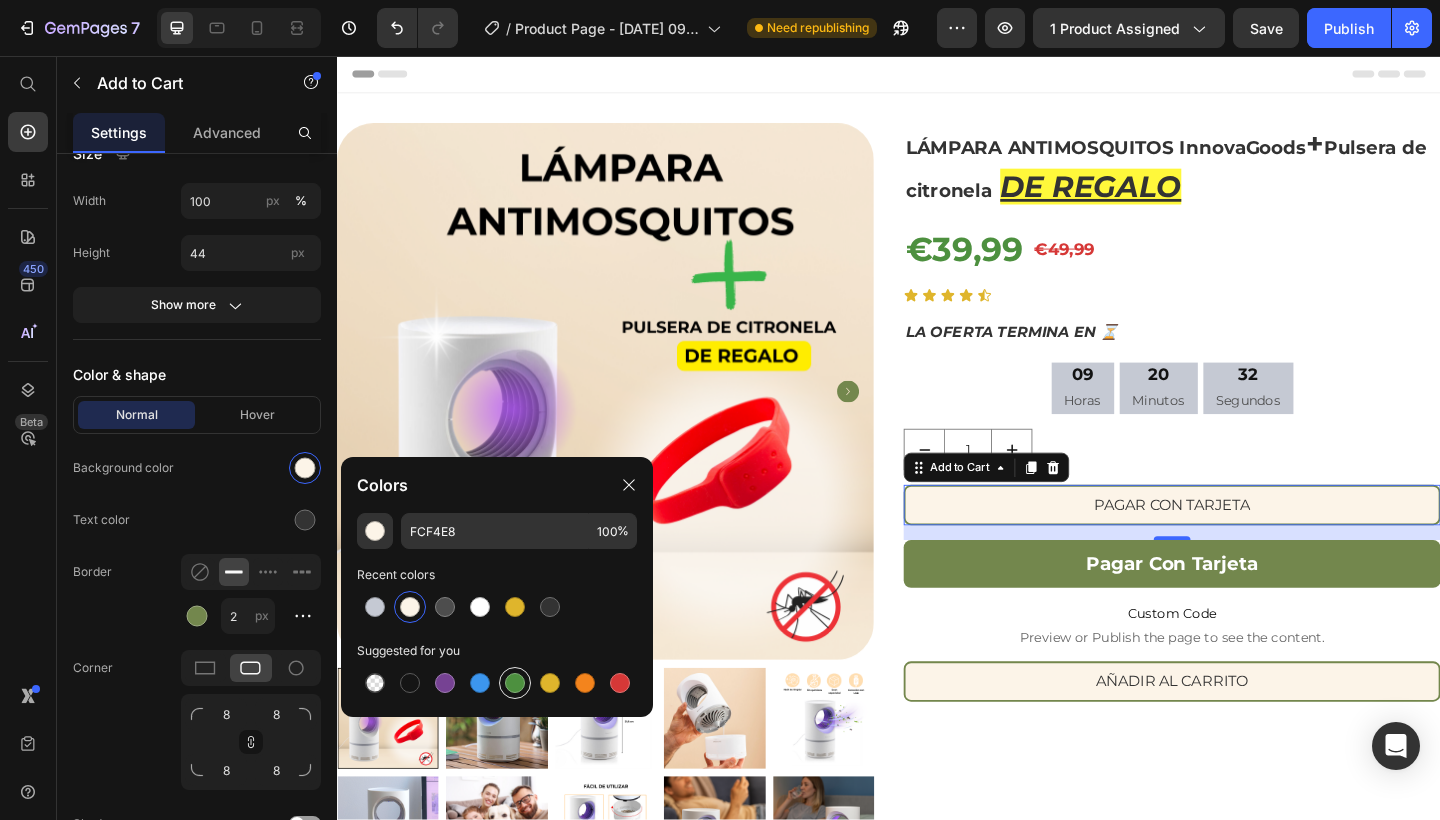 click at bounding box center [515, 683] 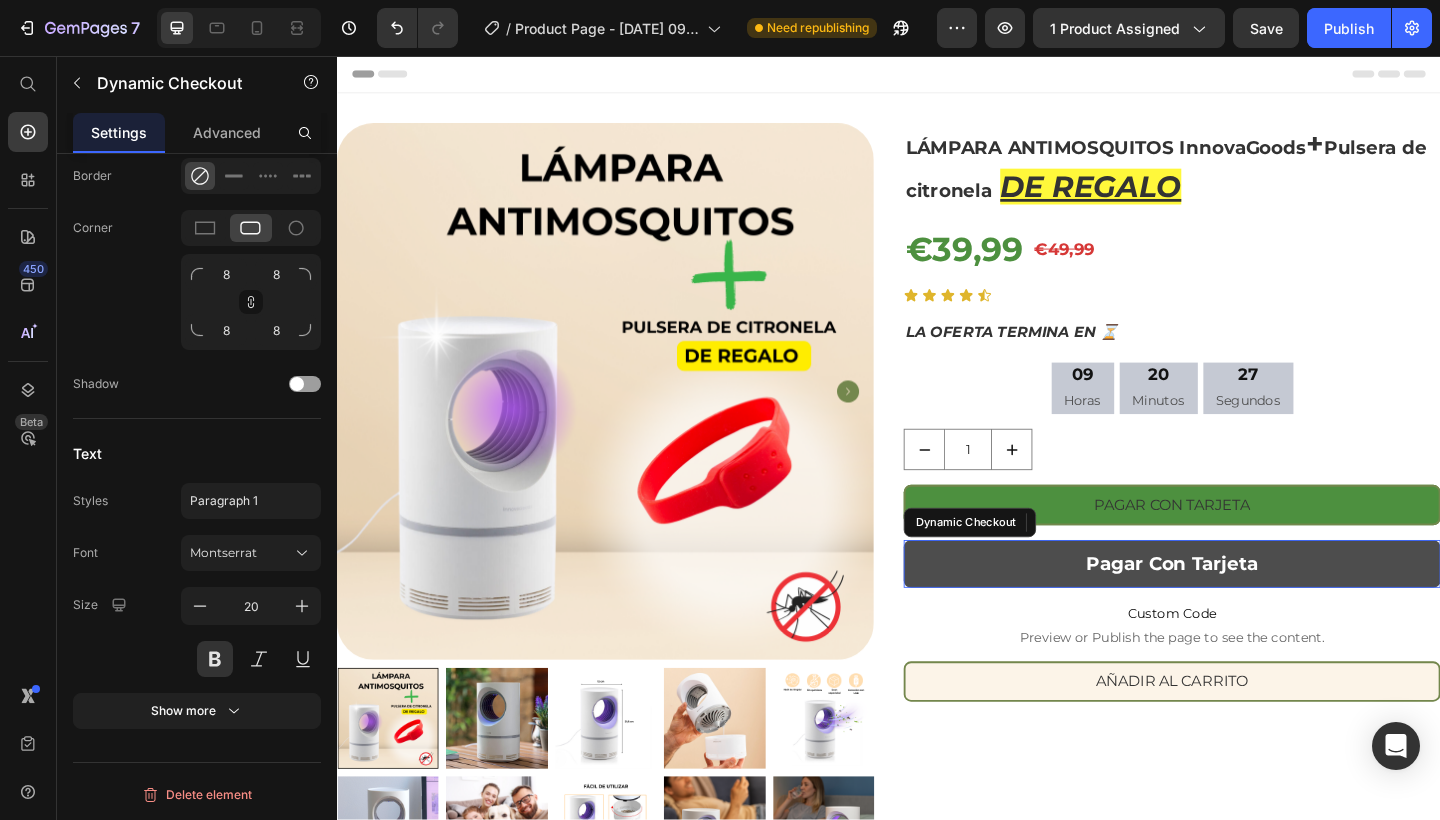 click on "pagar con tarjeta" at bounding box center (1245, 609) 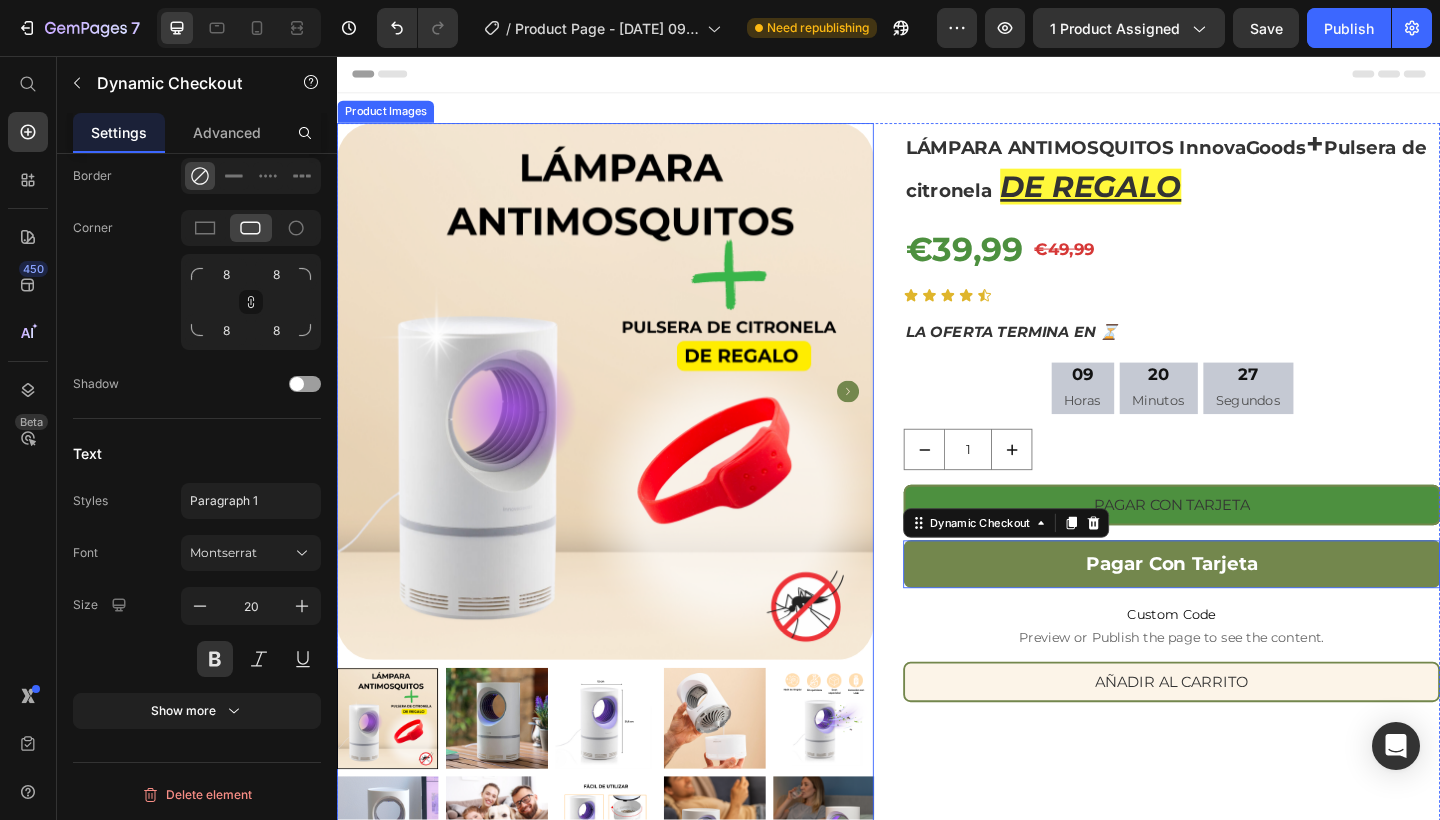 scroll, scrollTop: 0, scrollLeft: 0, axis: both 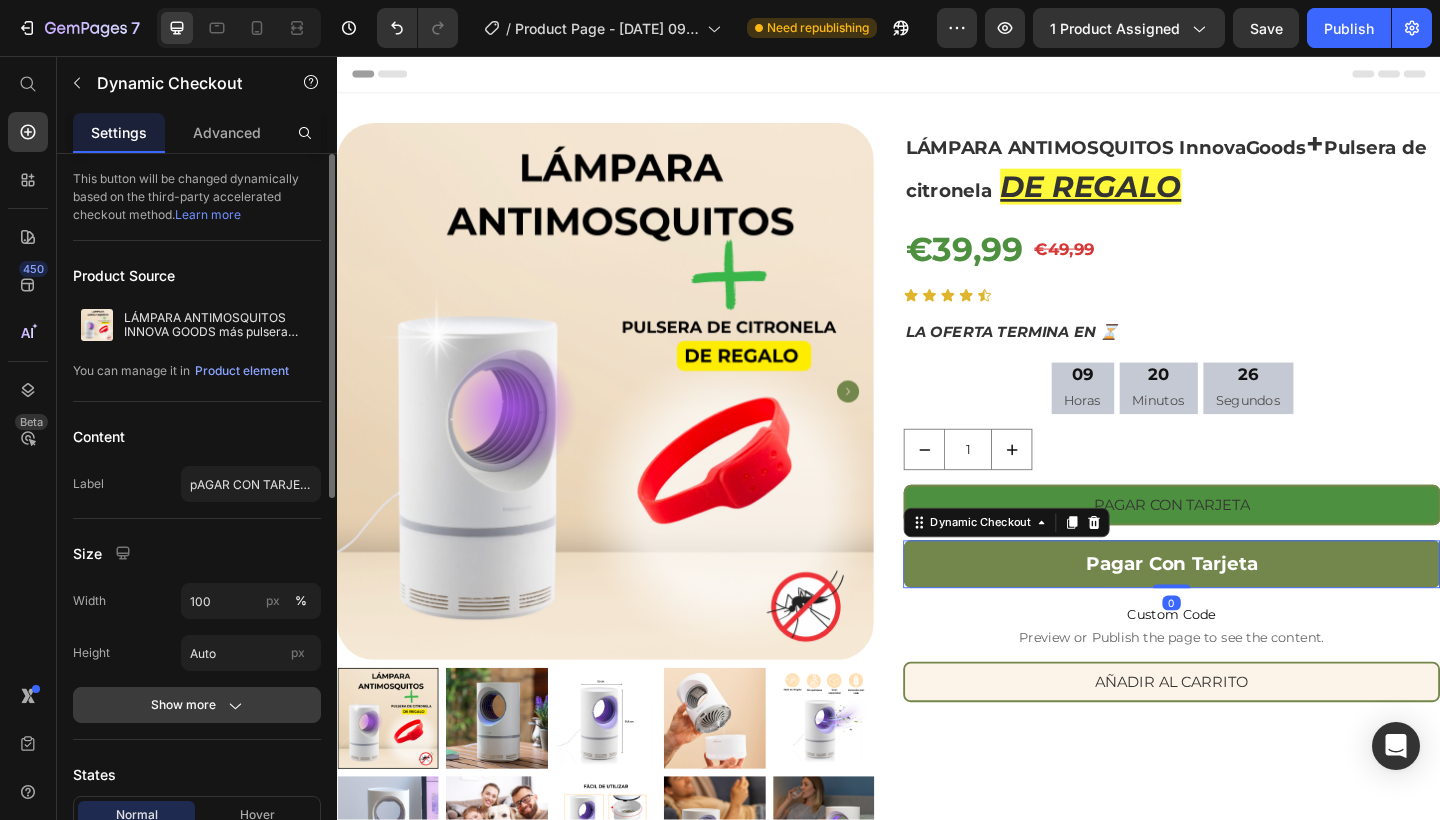 click on "Show more" 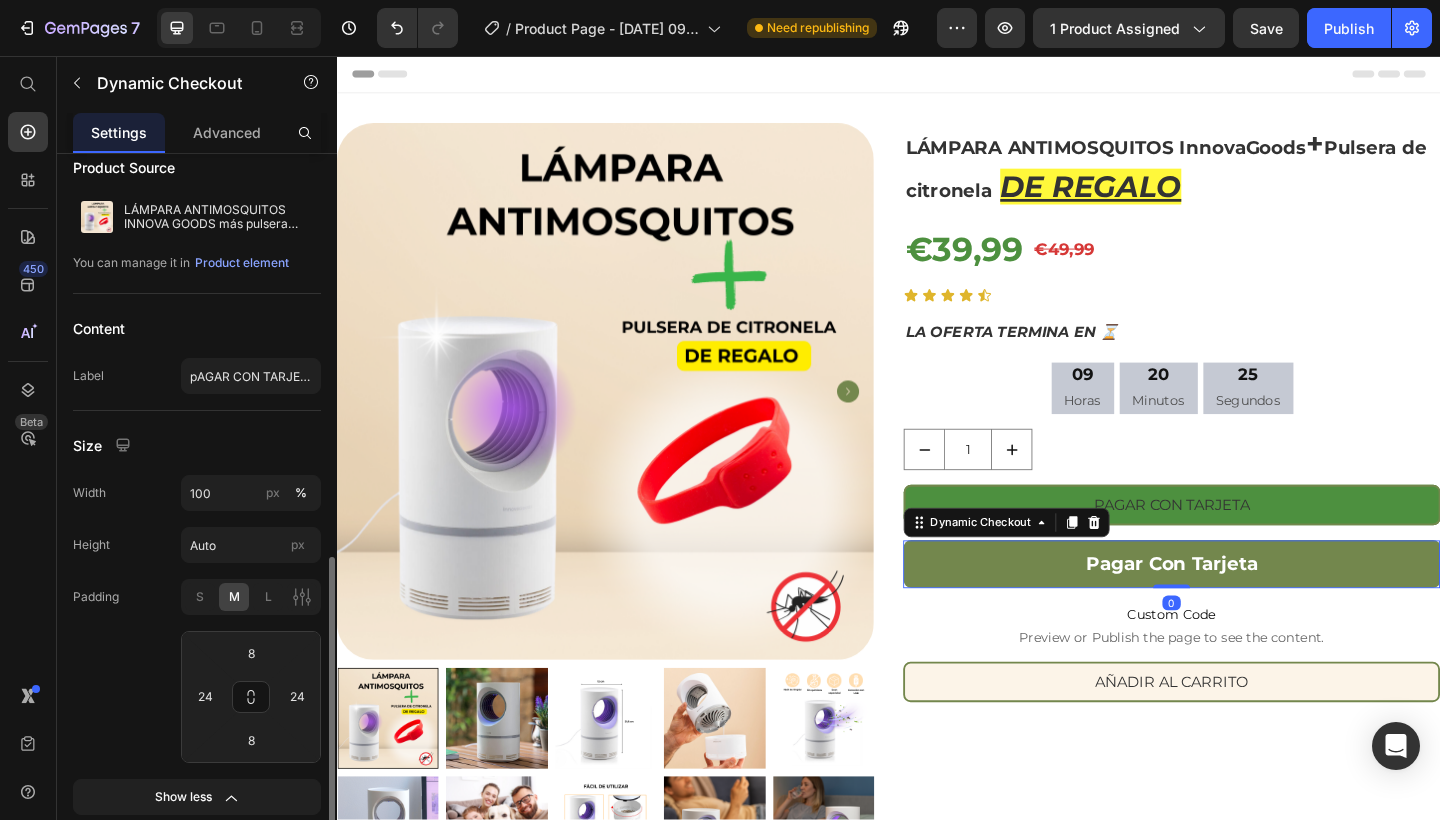 scroll, scrollTop: 360, scrollLeft: 0, axis: vertical 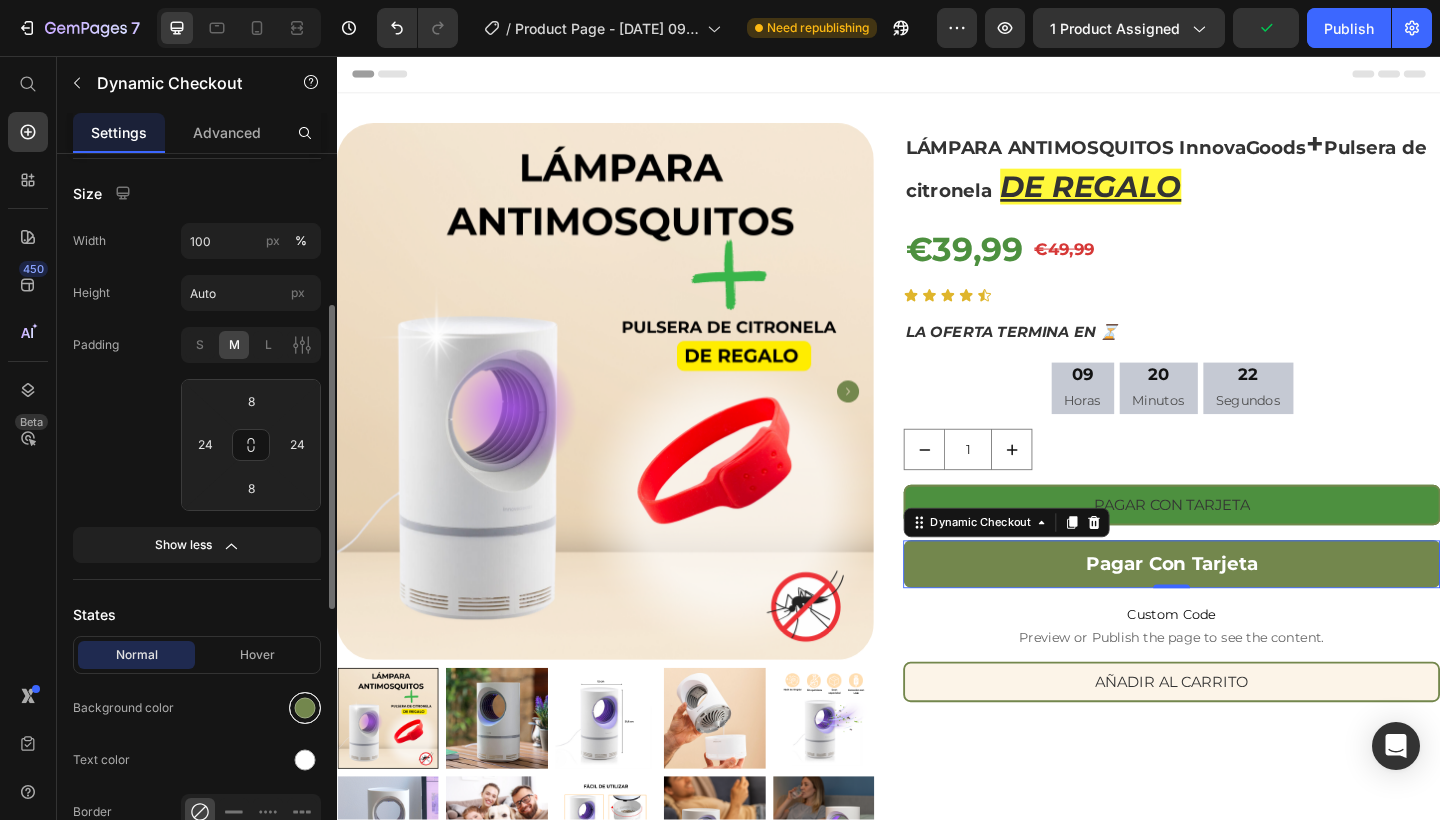 click at bounding box center (305, 708) 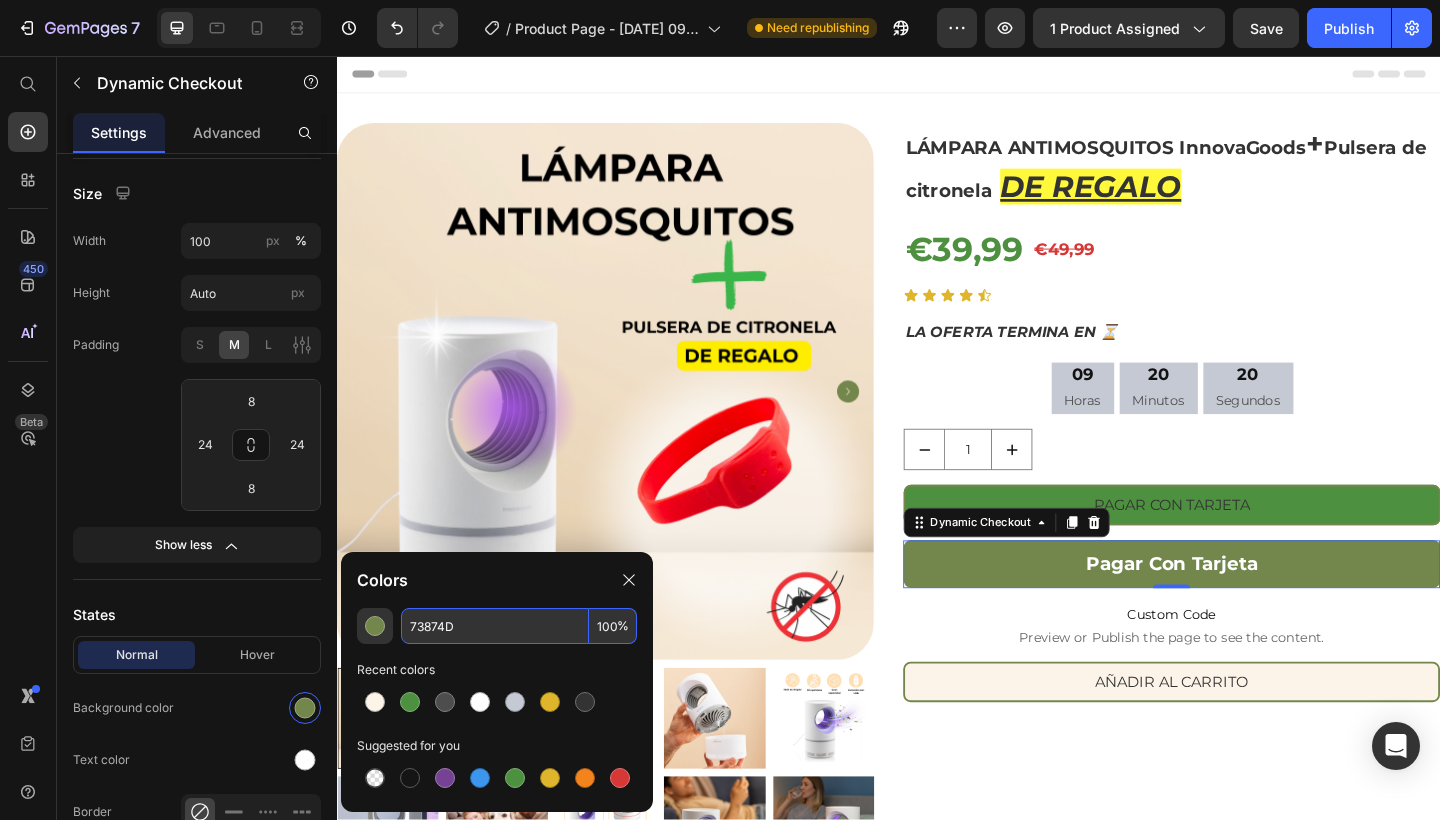 drag, startPoint x: 469, startPoint y: 631, endPoint x: 400, endPoint y: 629, distance: 69.02898 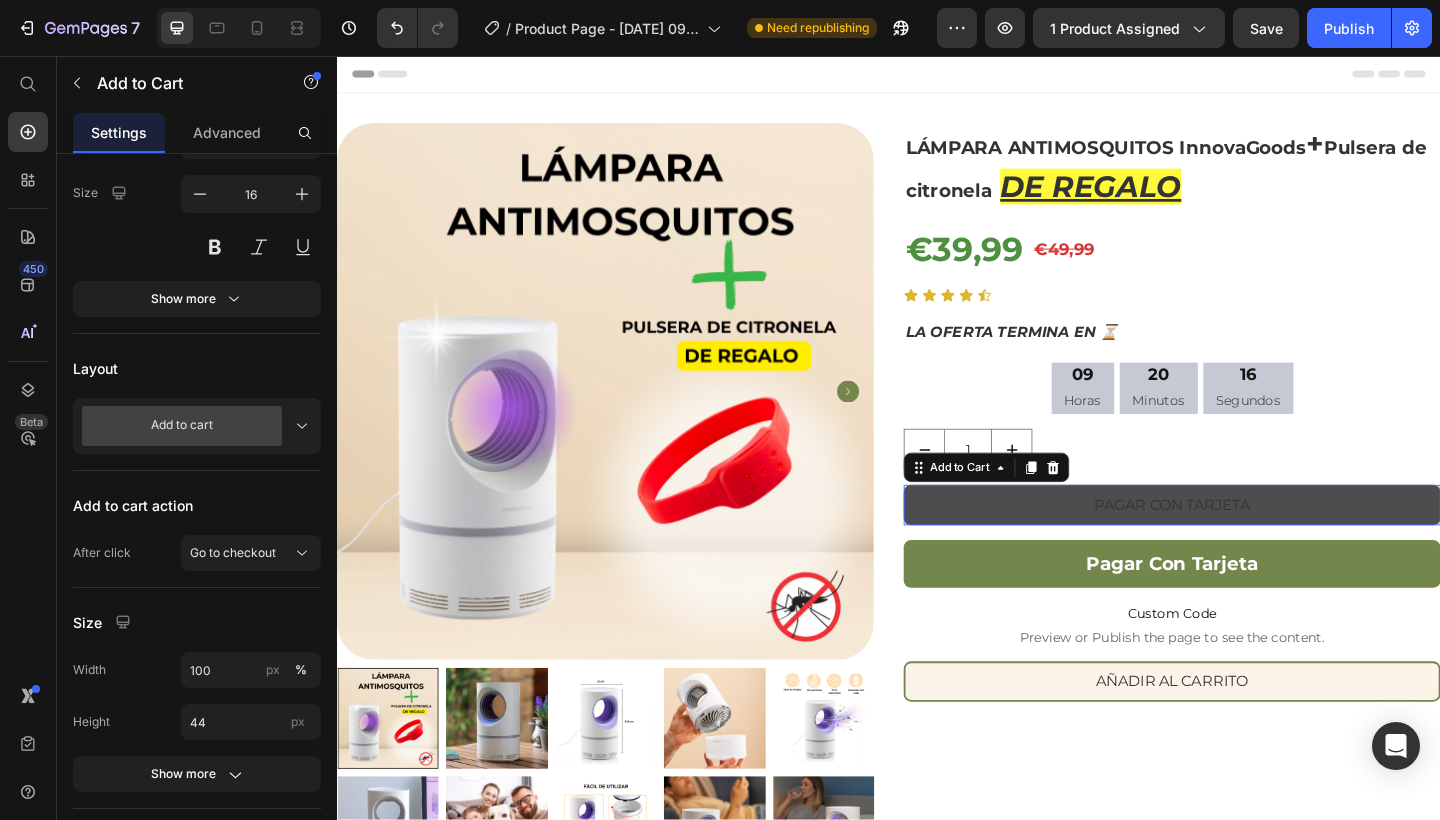 scroll, scrollTop: 0, scrollLeft: 0, axis: both 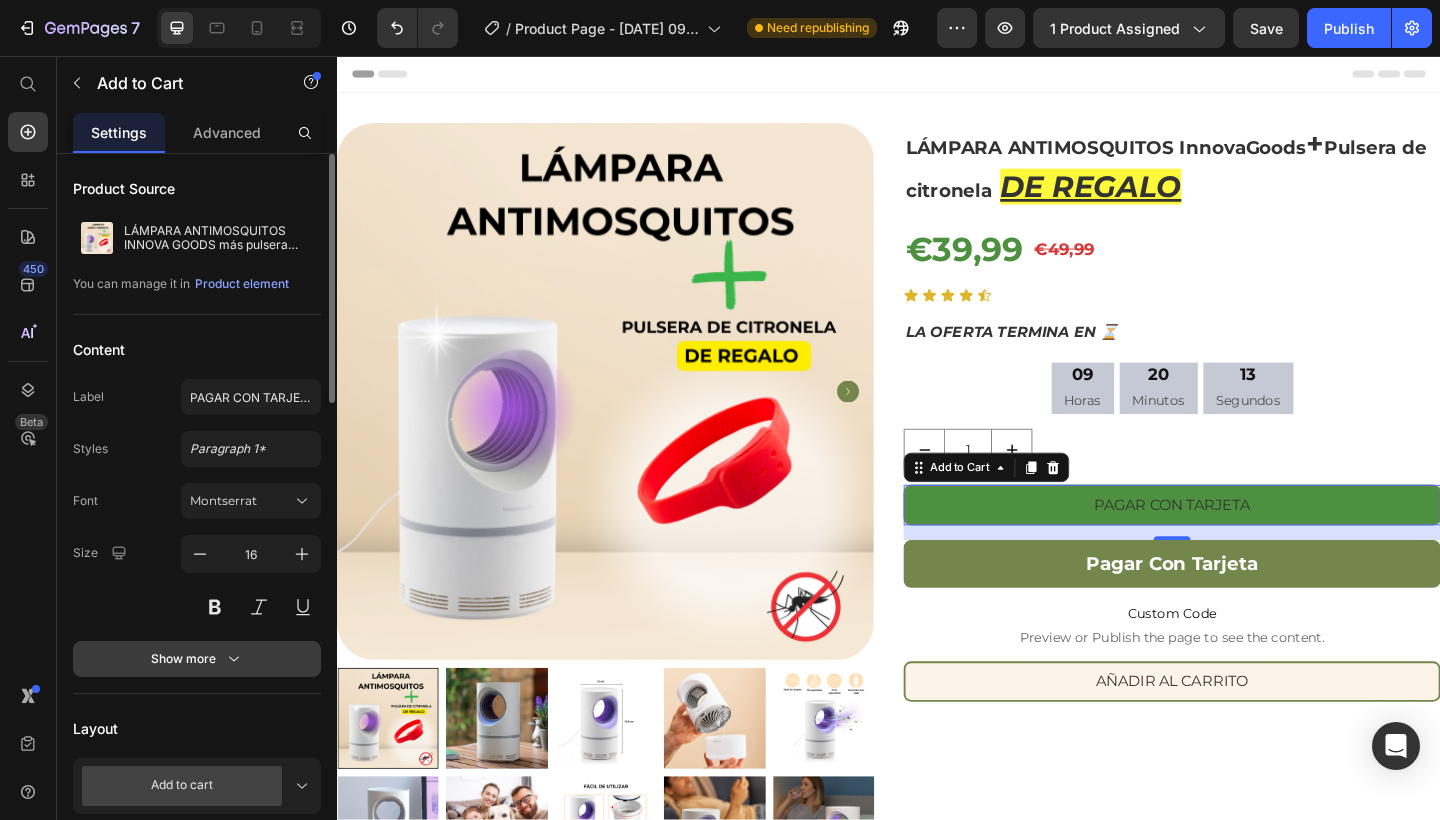 click 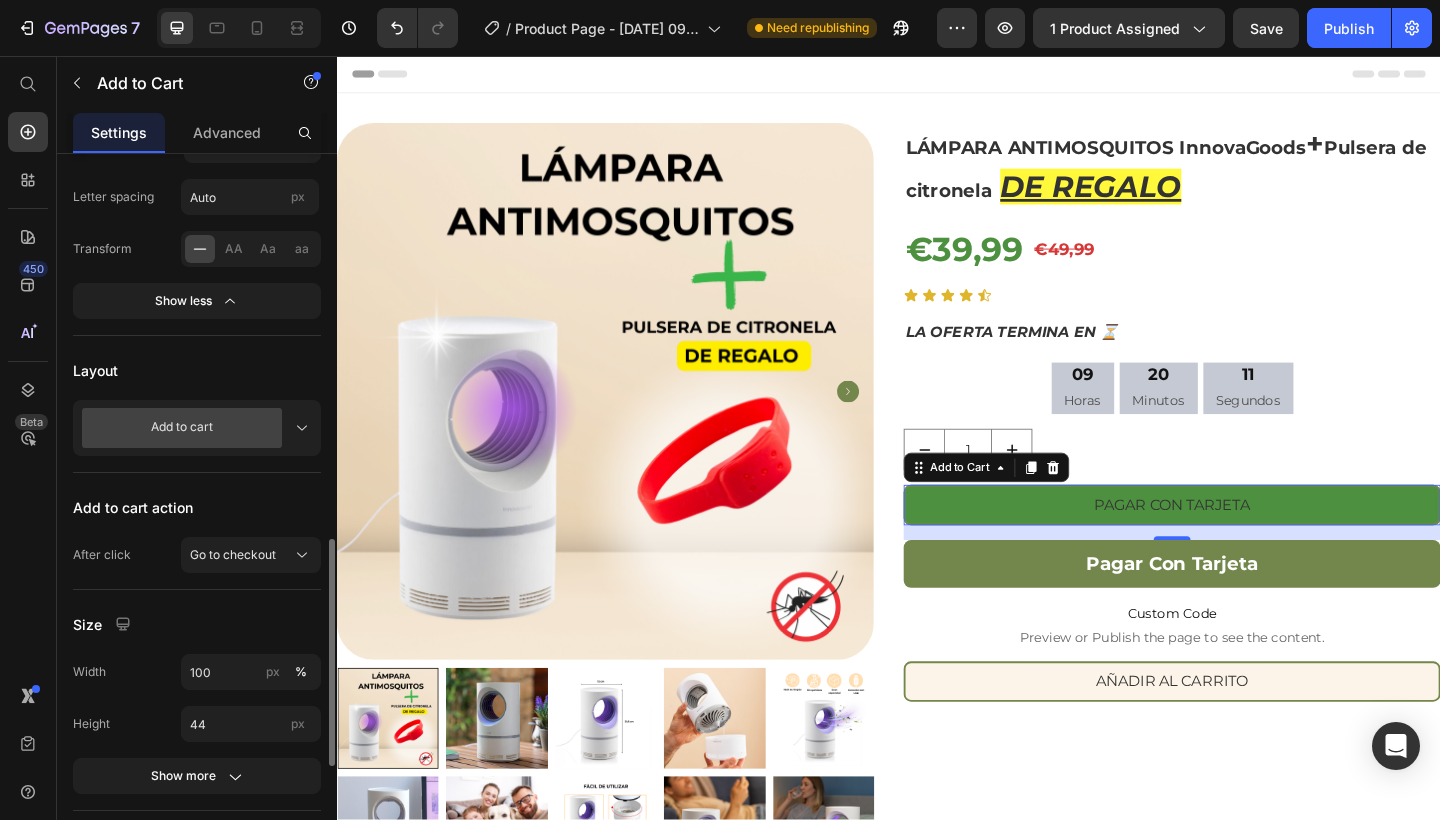 scroll, scrollTop: 724, scrollLeft: 0, axis: vertical 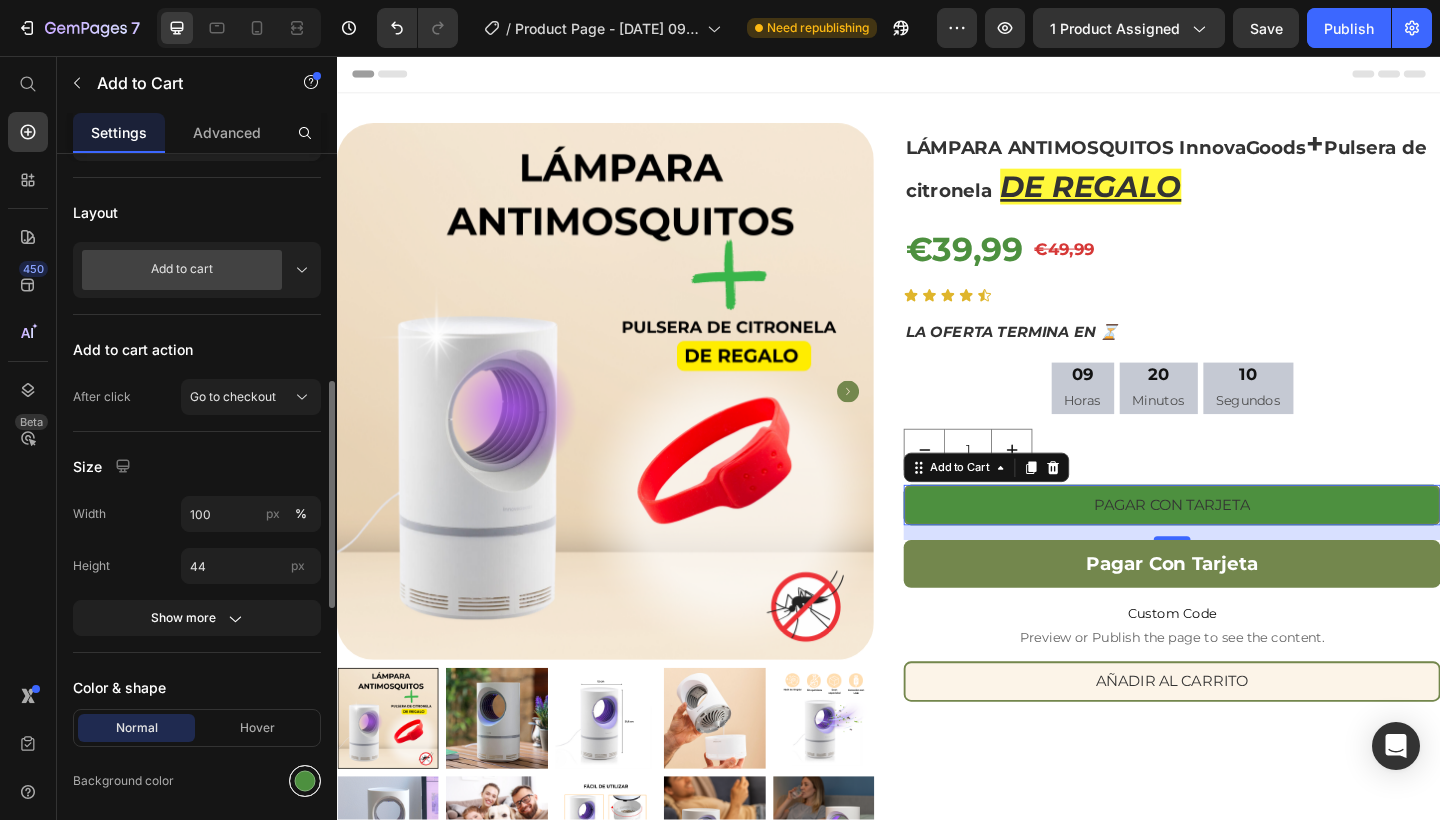 click at bounding box center (305, 781) 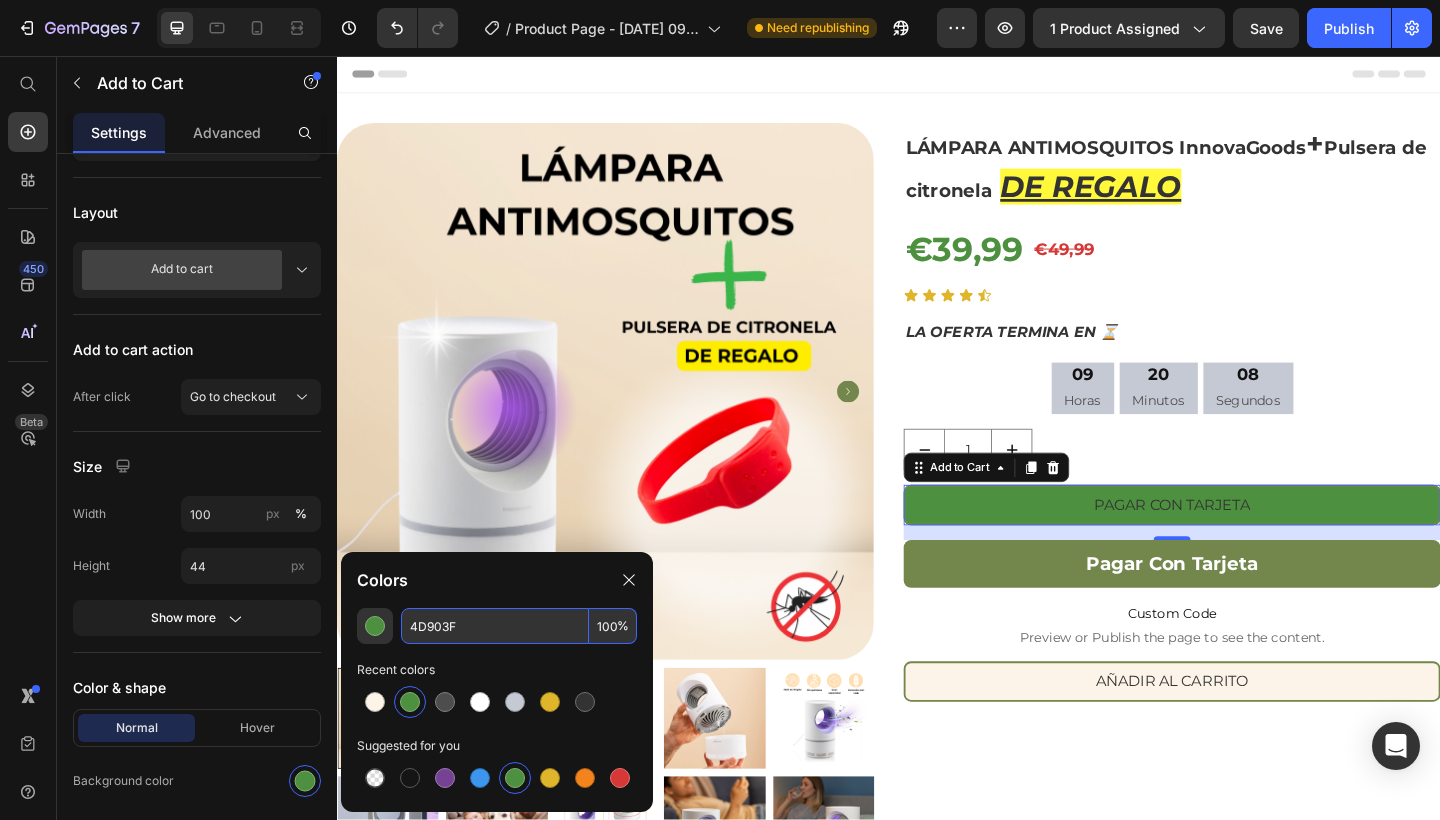 drag, startPoint x: 494, startPoint y: 636, endPoint x: 411, endPoint y: 619, distance: 84.723076 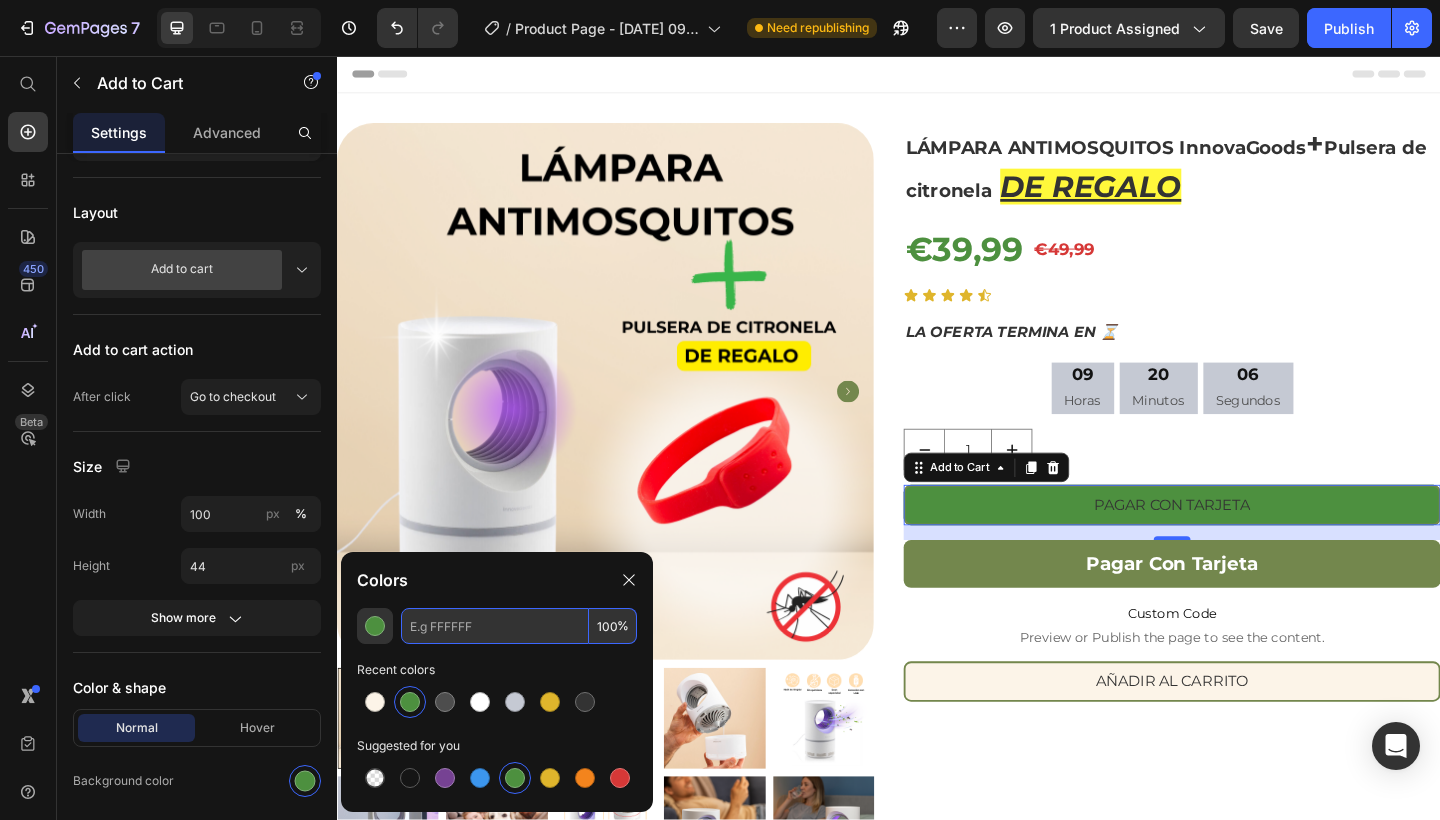 paste on "73874D" 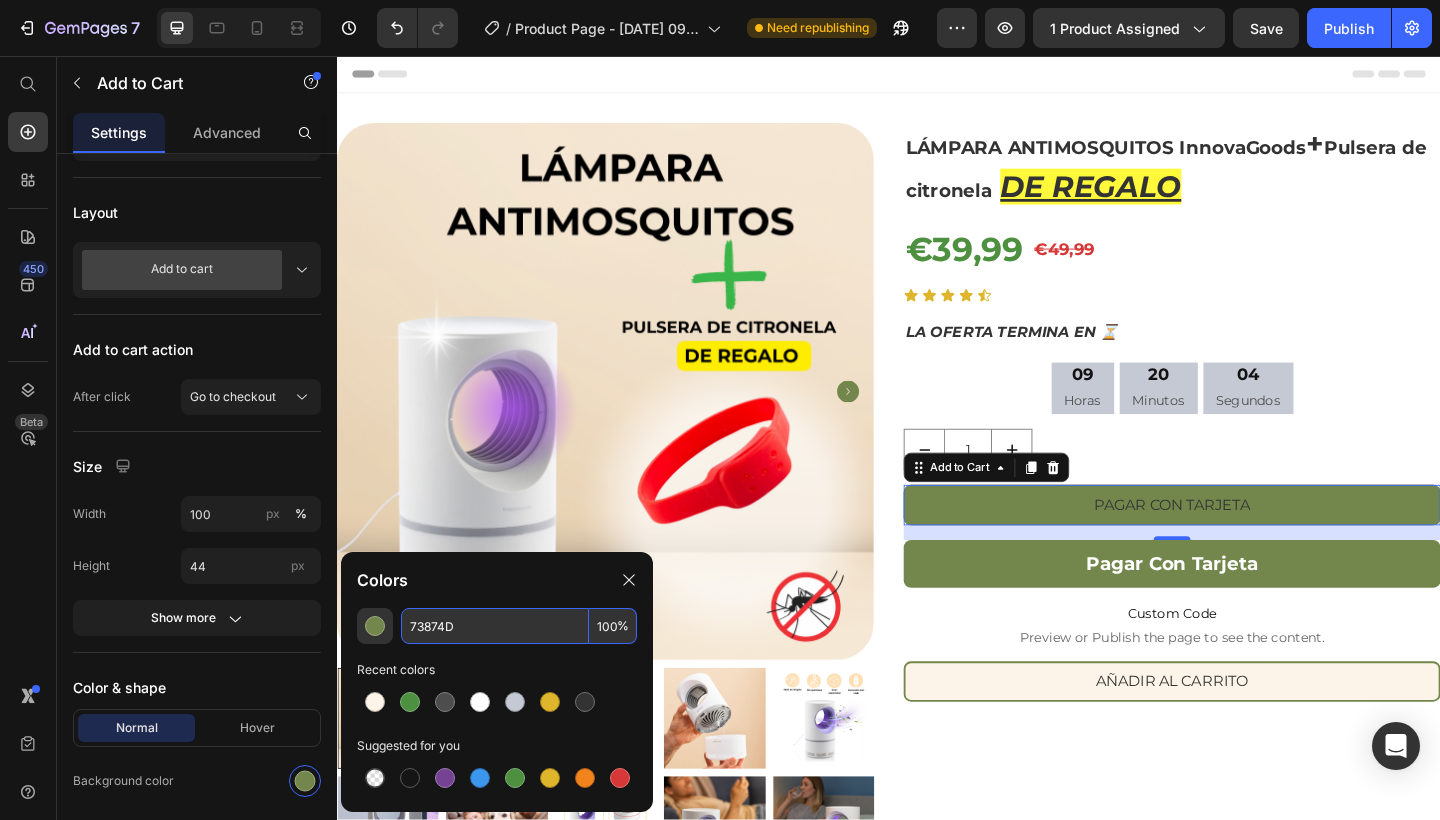 type on "73874D" 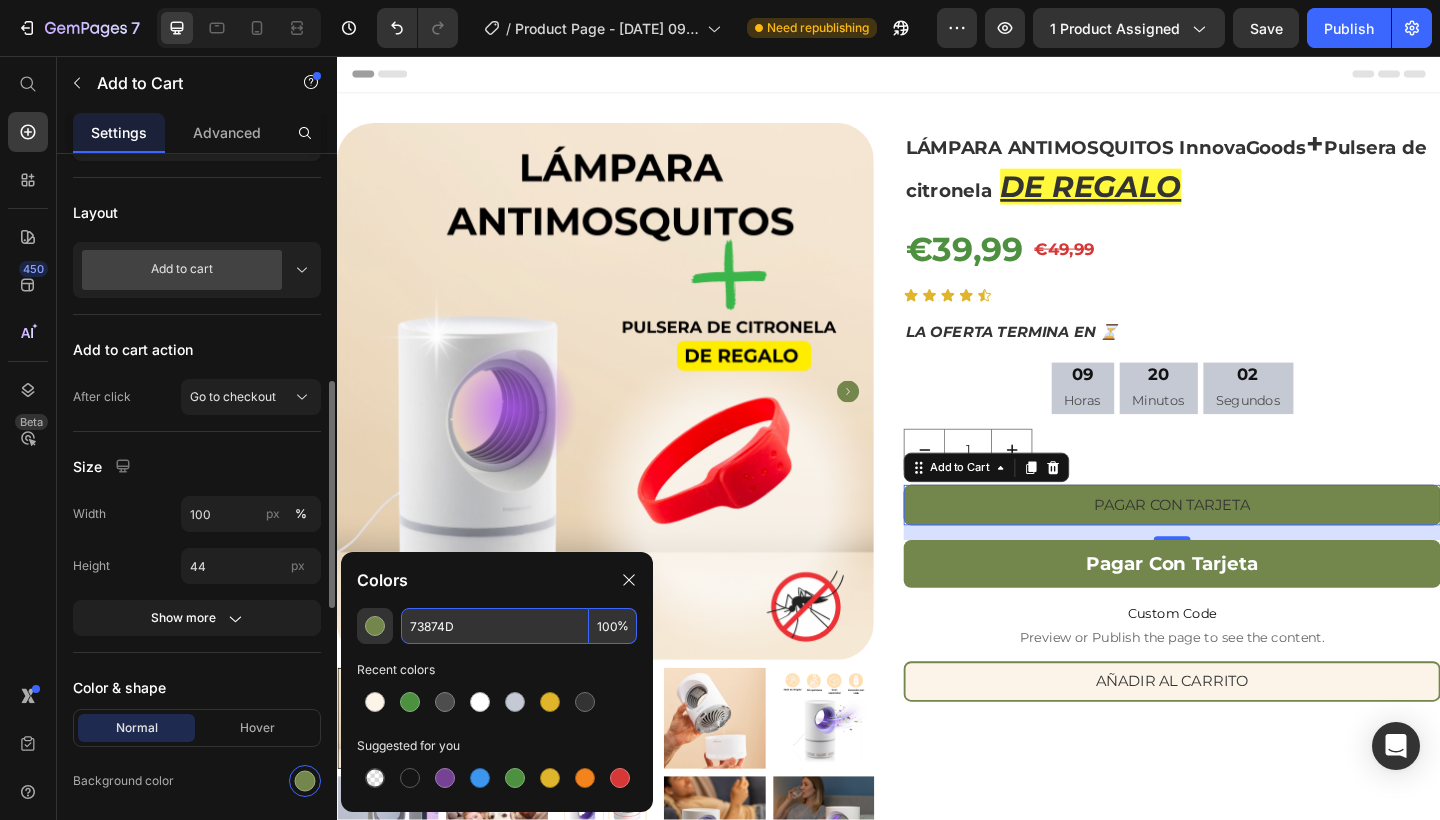 click on "Background color" 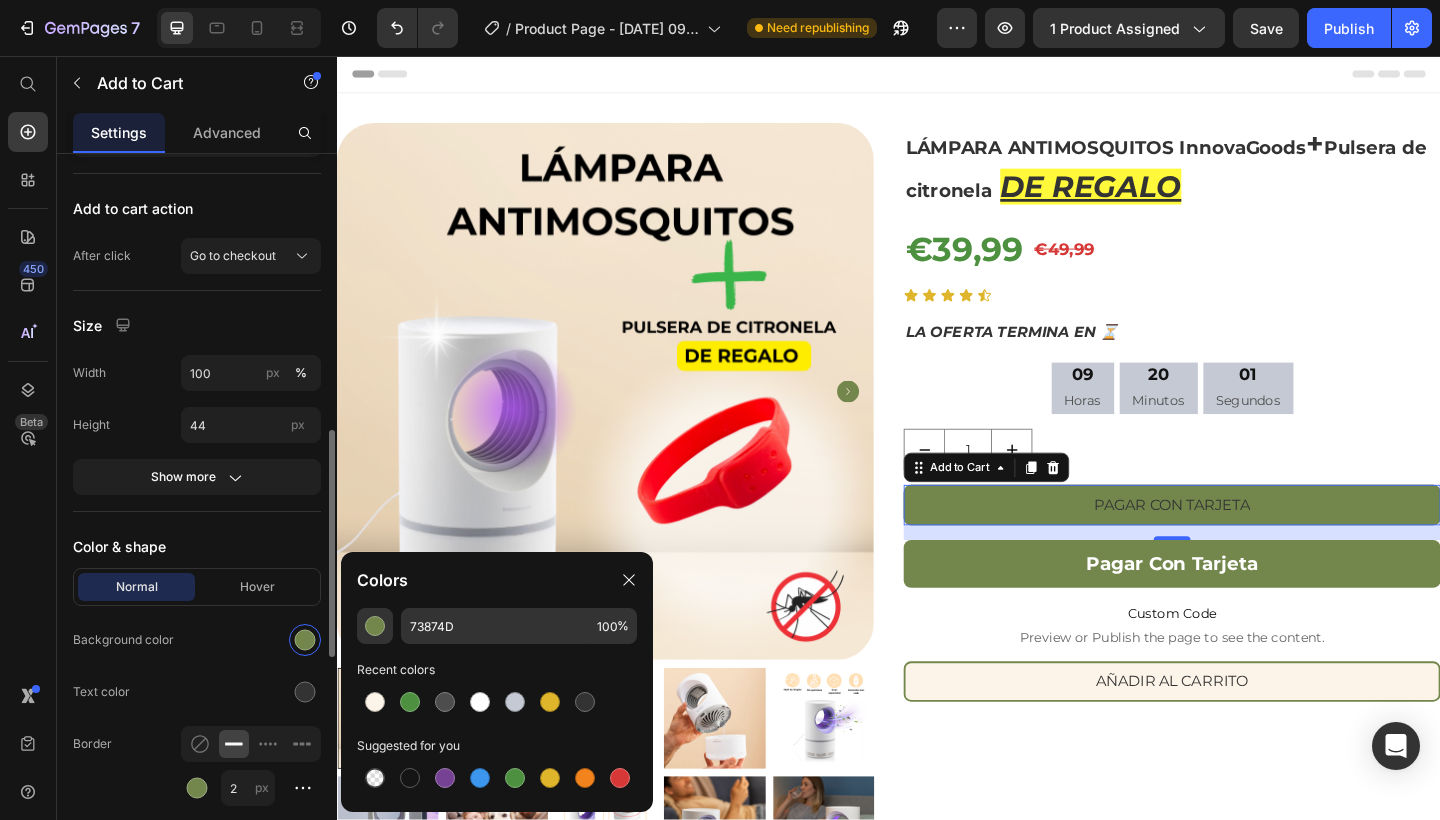 scroll, scrollTop: 869, scrollLeft: 0, axis: vertical 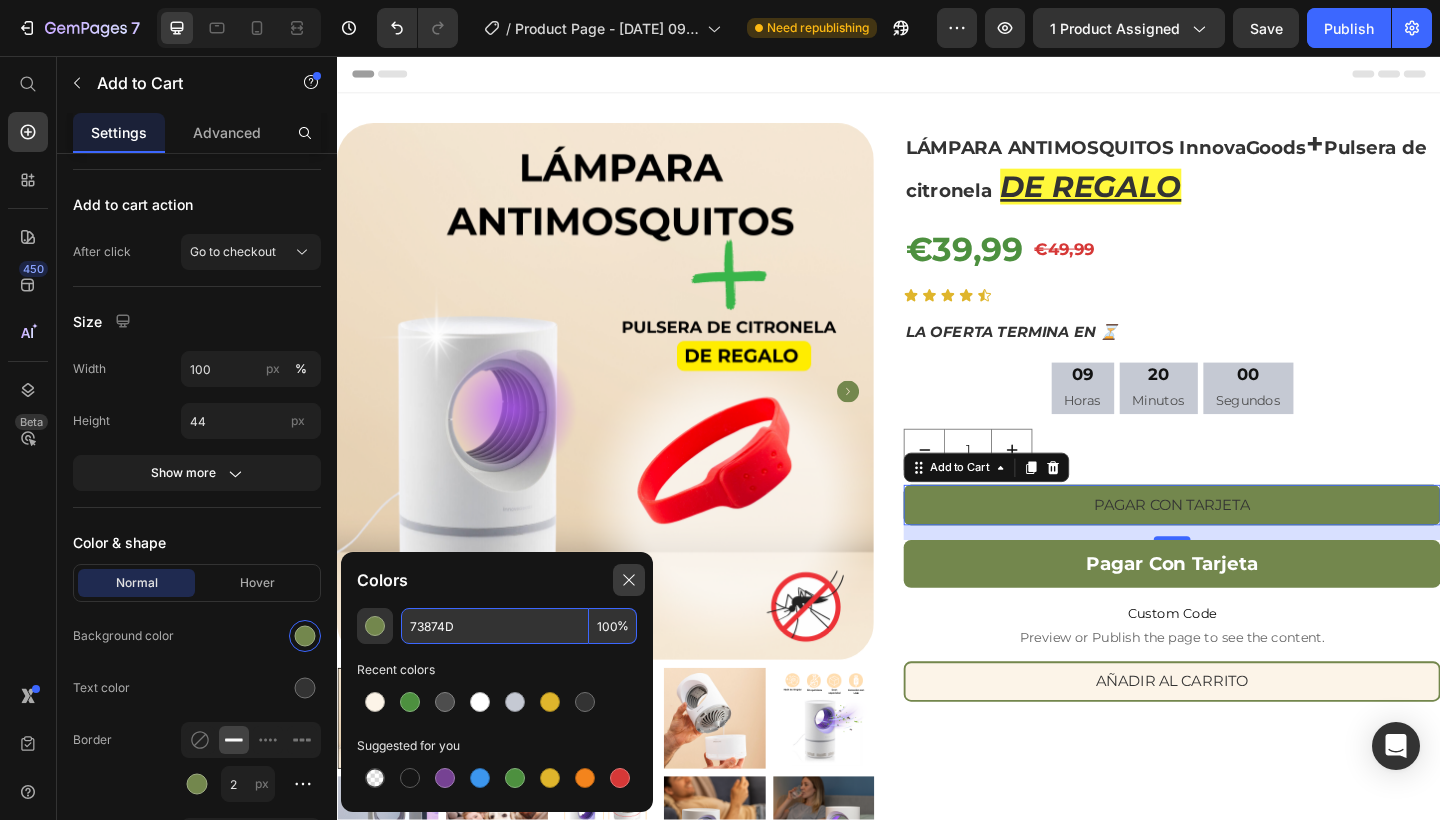 click at bounding box center (629, 580) 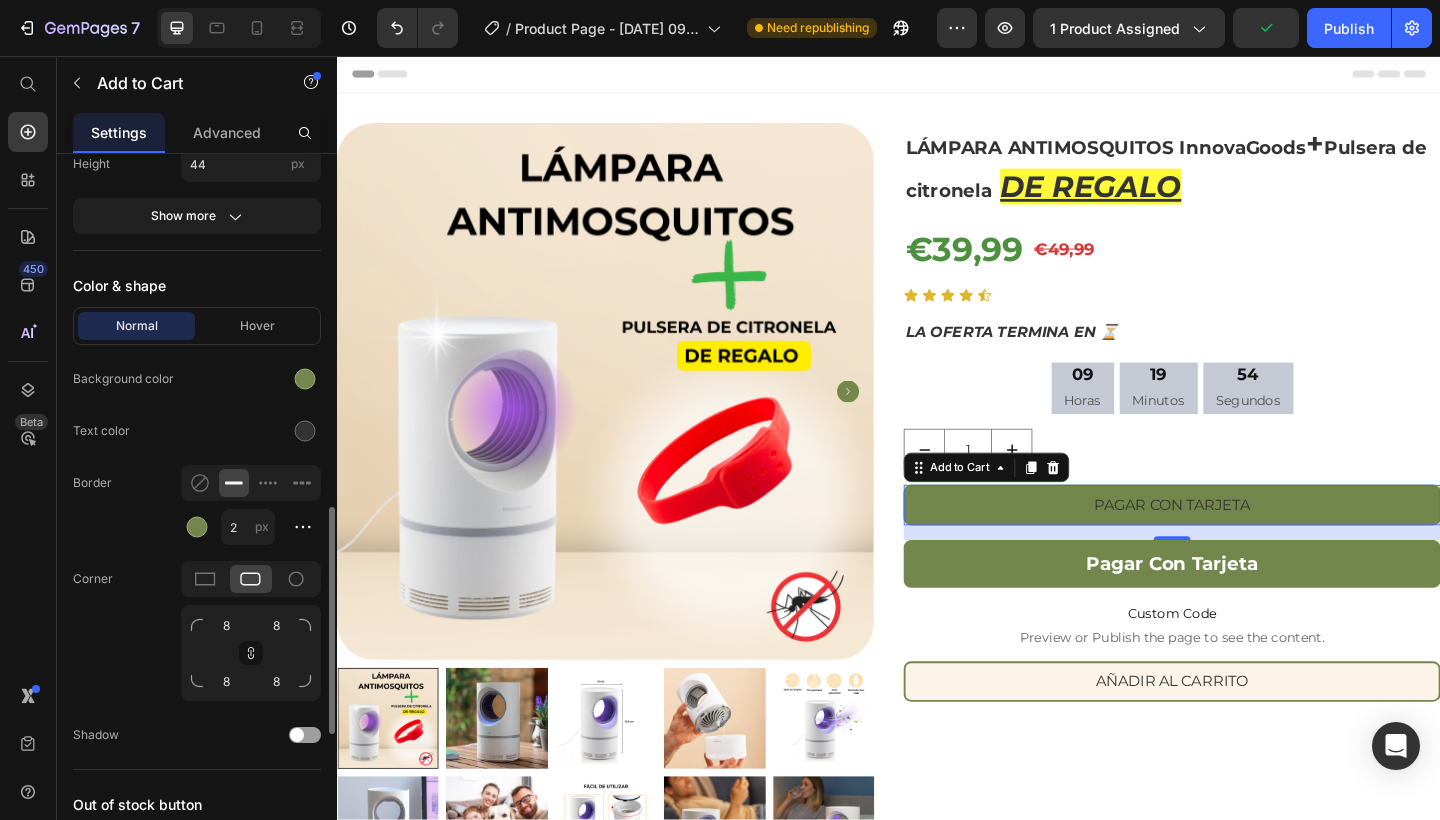 scroll, scrollTop: 883, scrollLeft: 0, axis: vertical 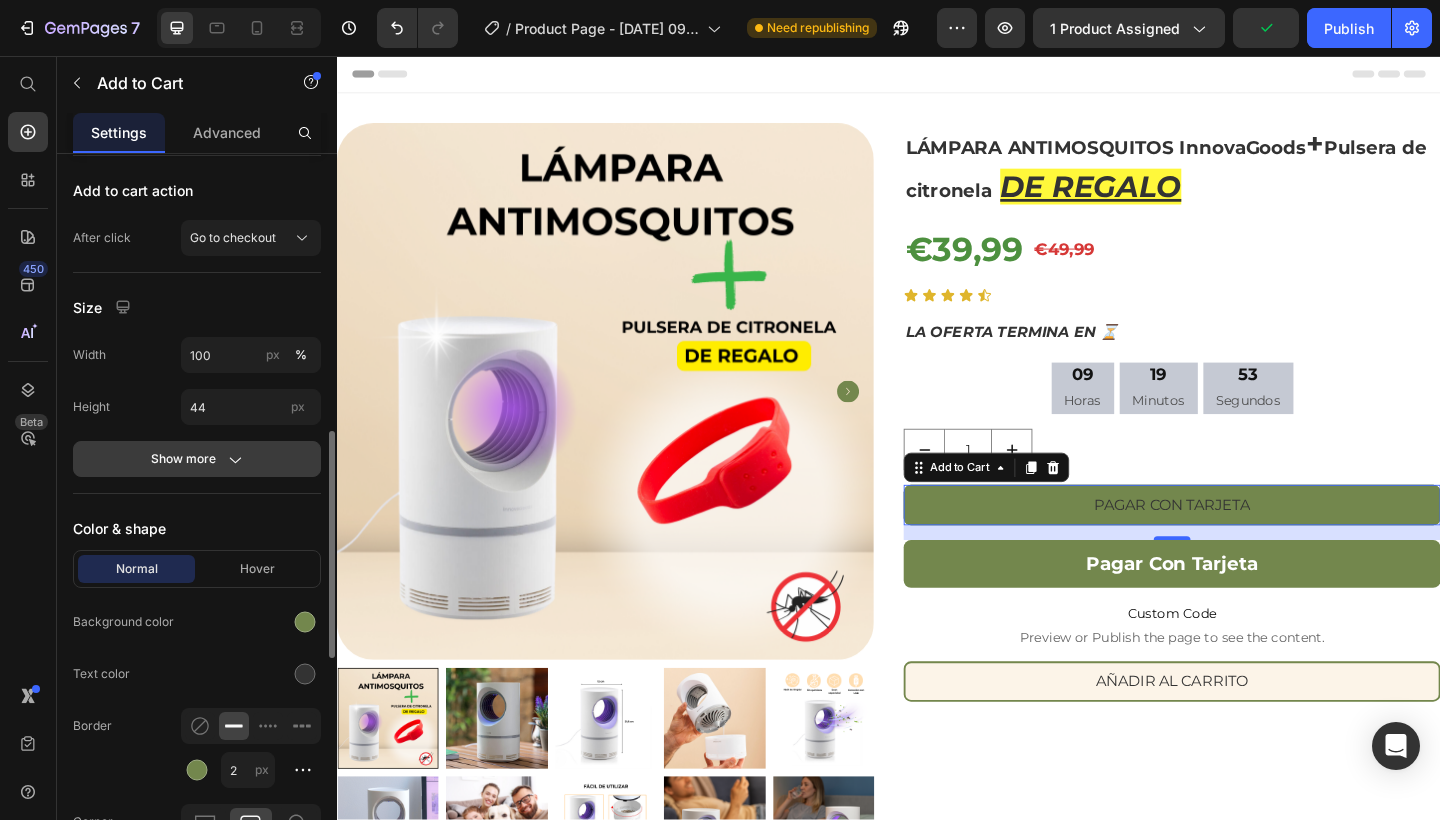 click on "Show more" 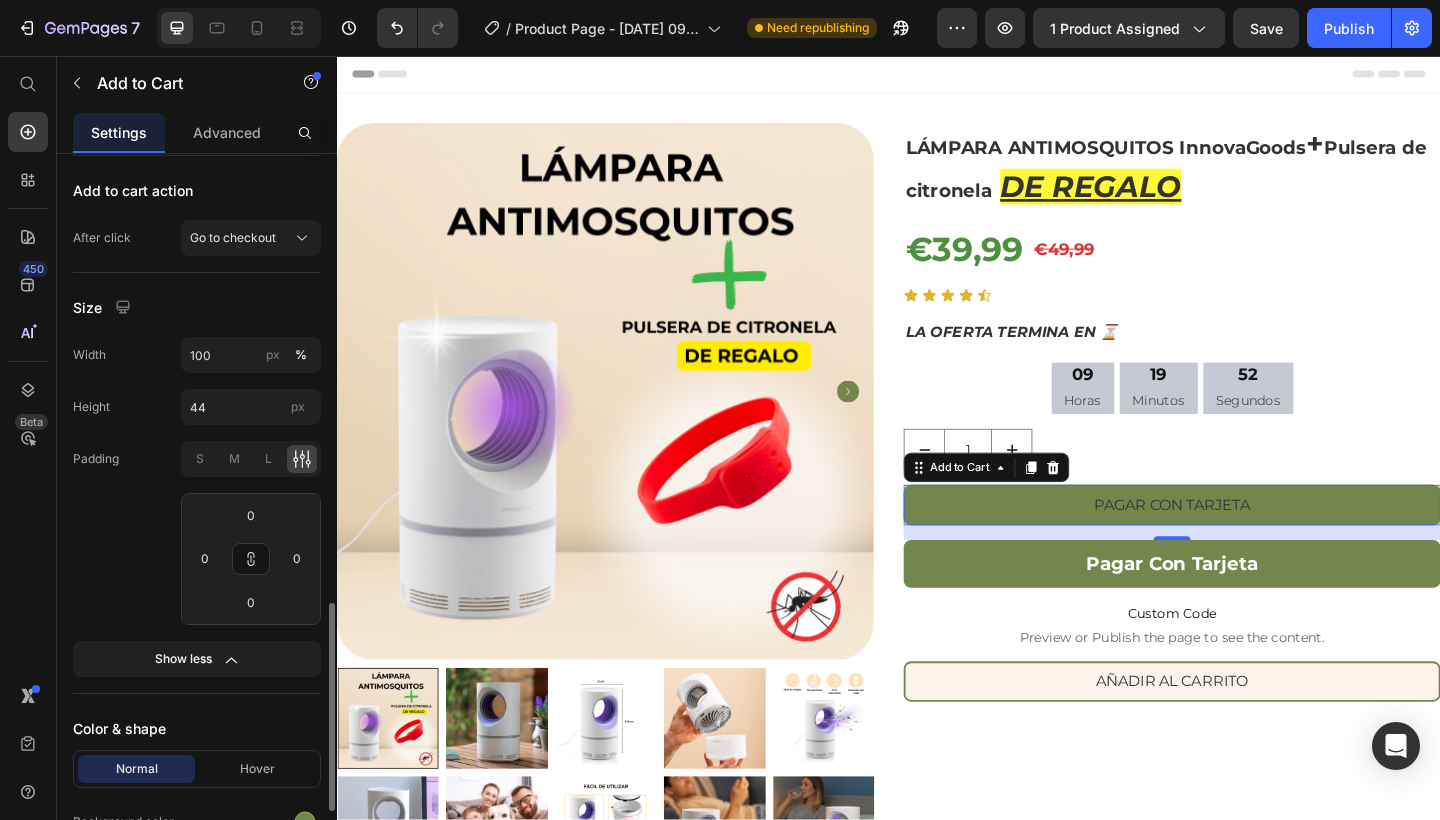 scroll, scrollTop: 1194, scrollLeft: 0, axis: vertical 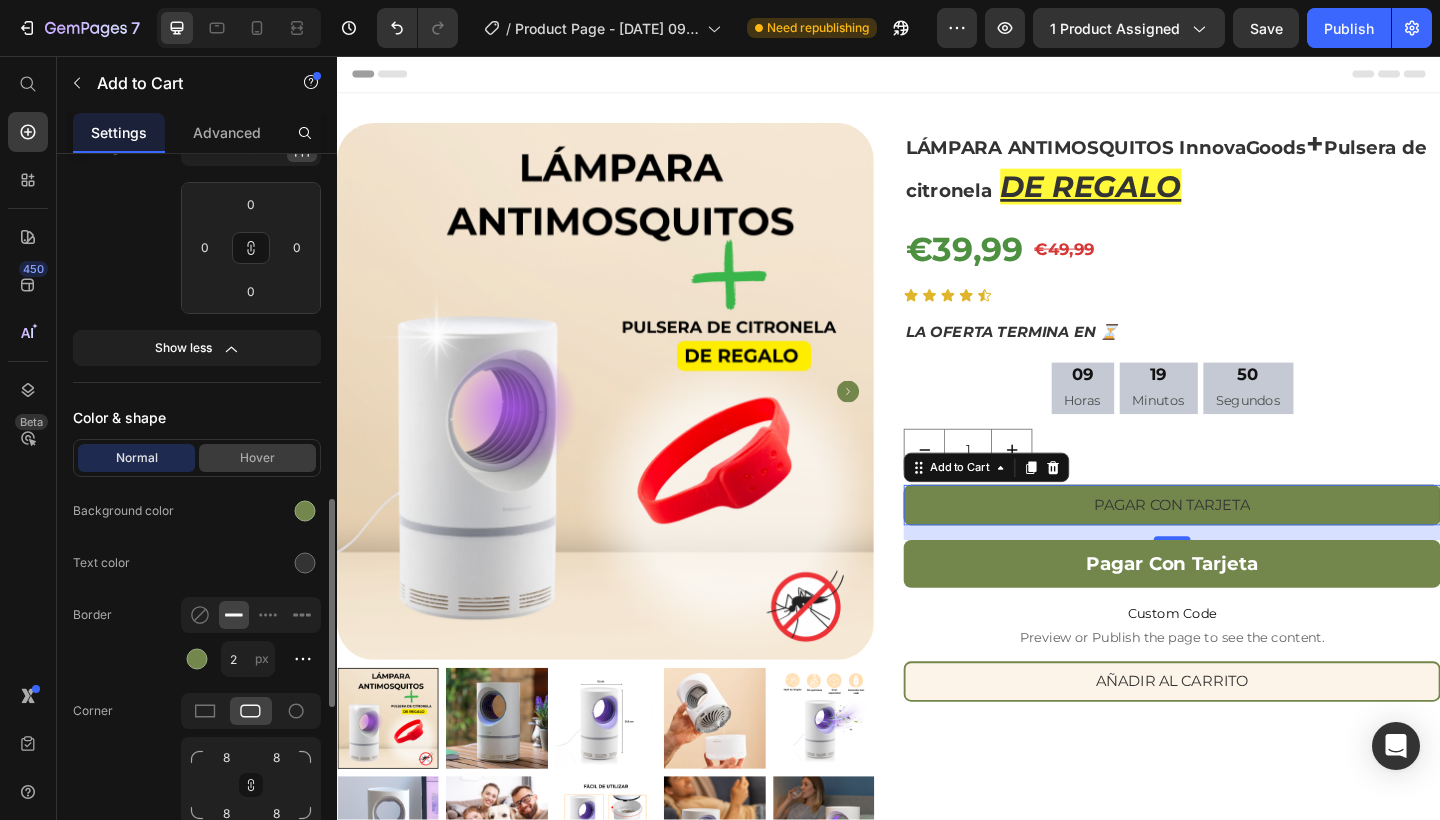 click on "Hover" at bounding box center [257, 458] 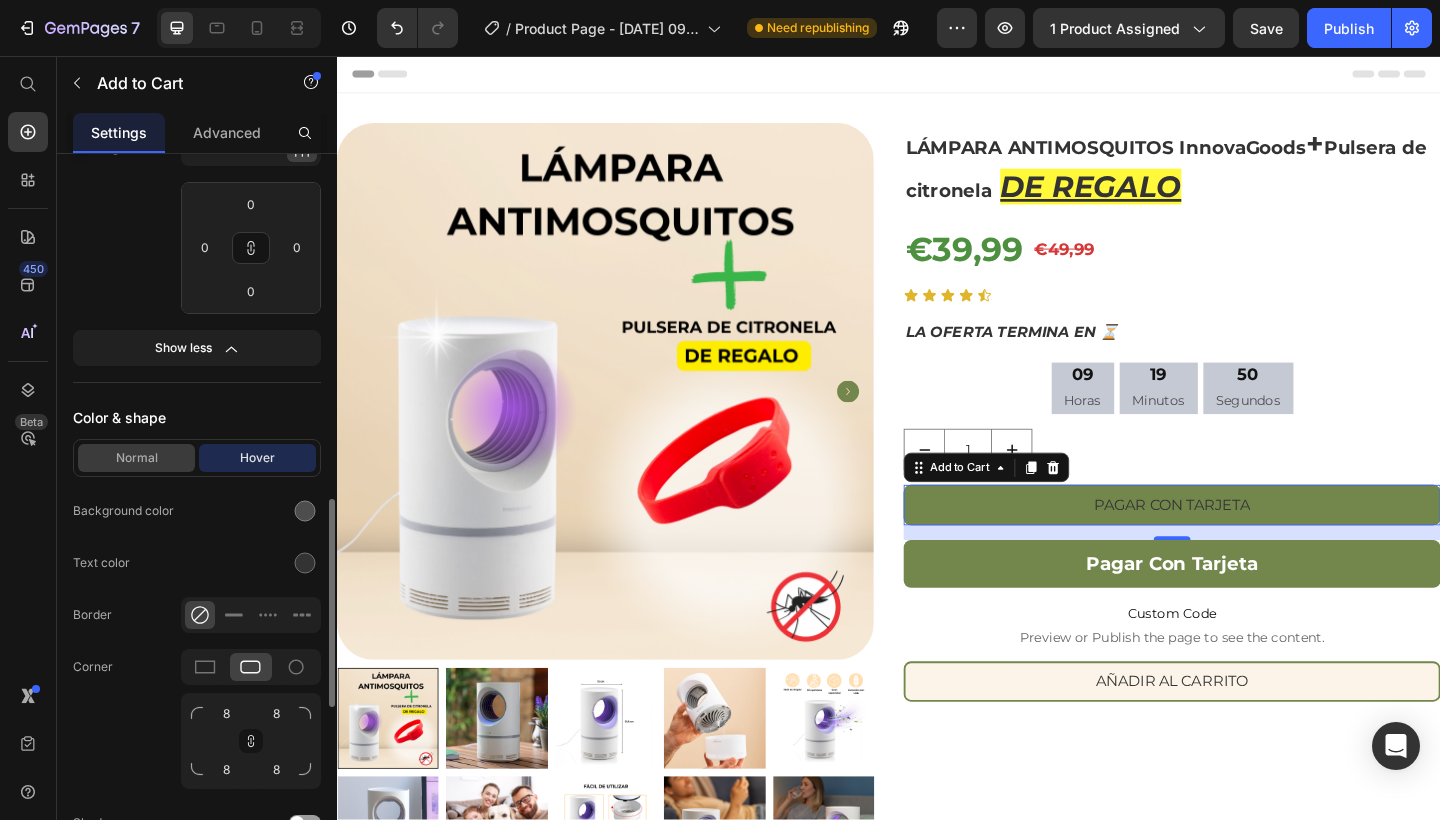 click on "Normal" at bounding box center (136, 458) 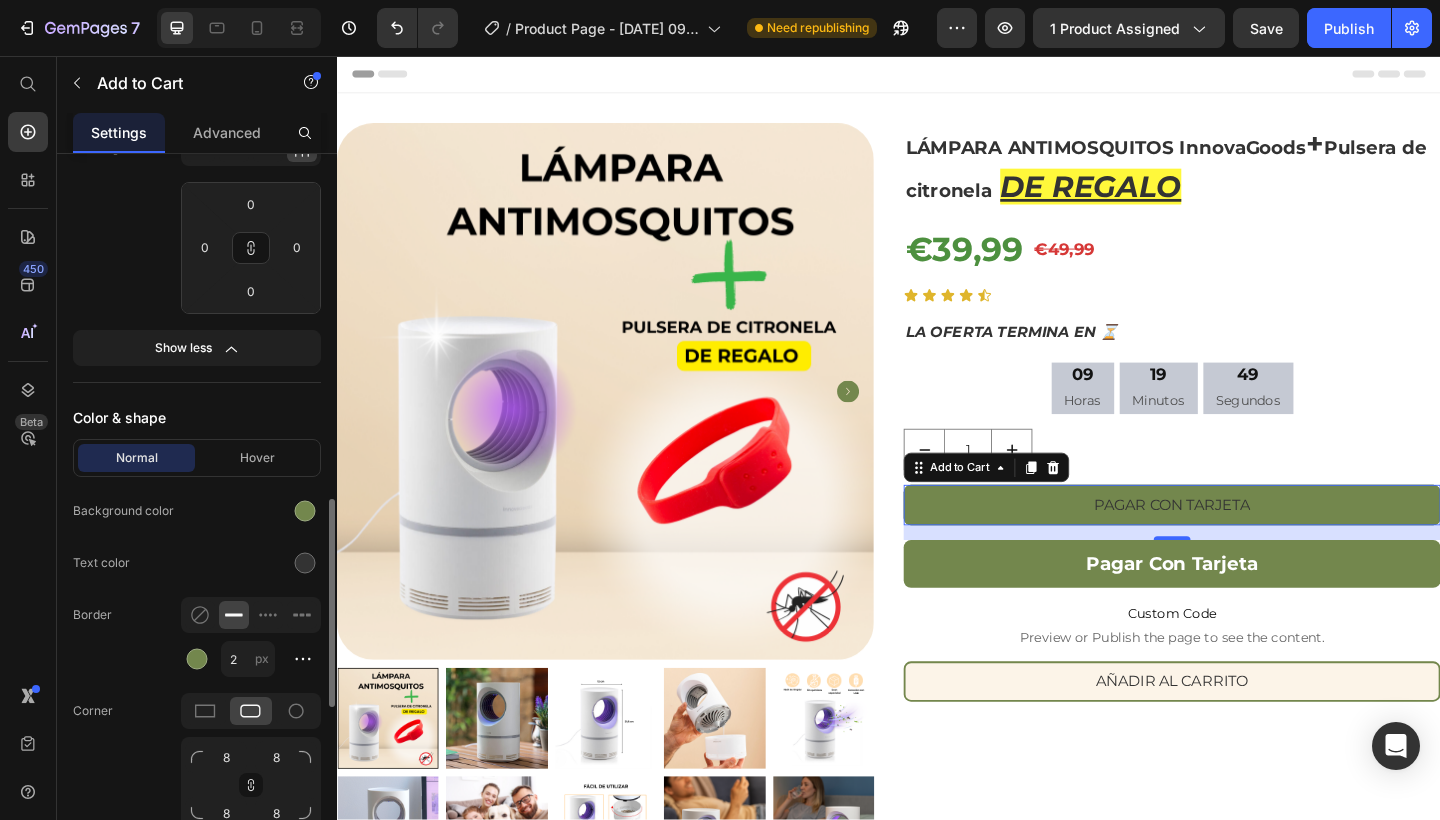 scroll, scrollTop: 1198, scrollLeft: 0, axis: vertical 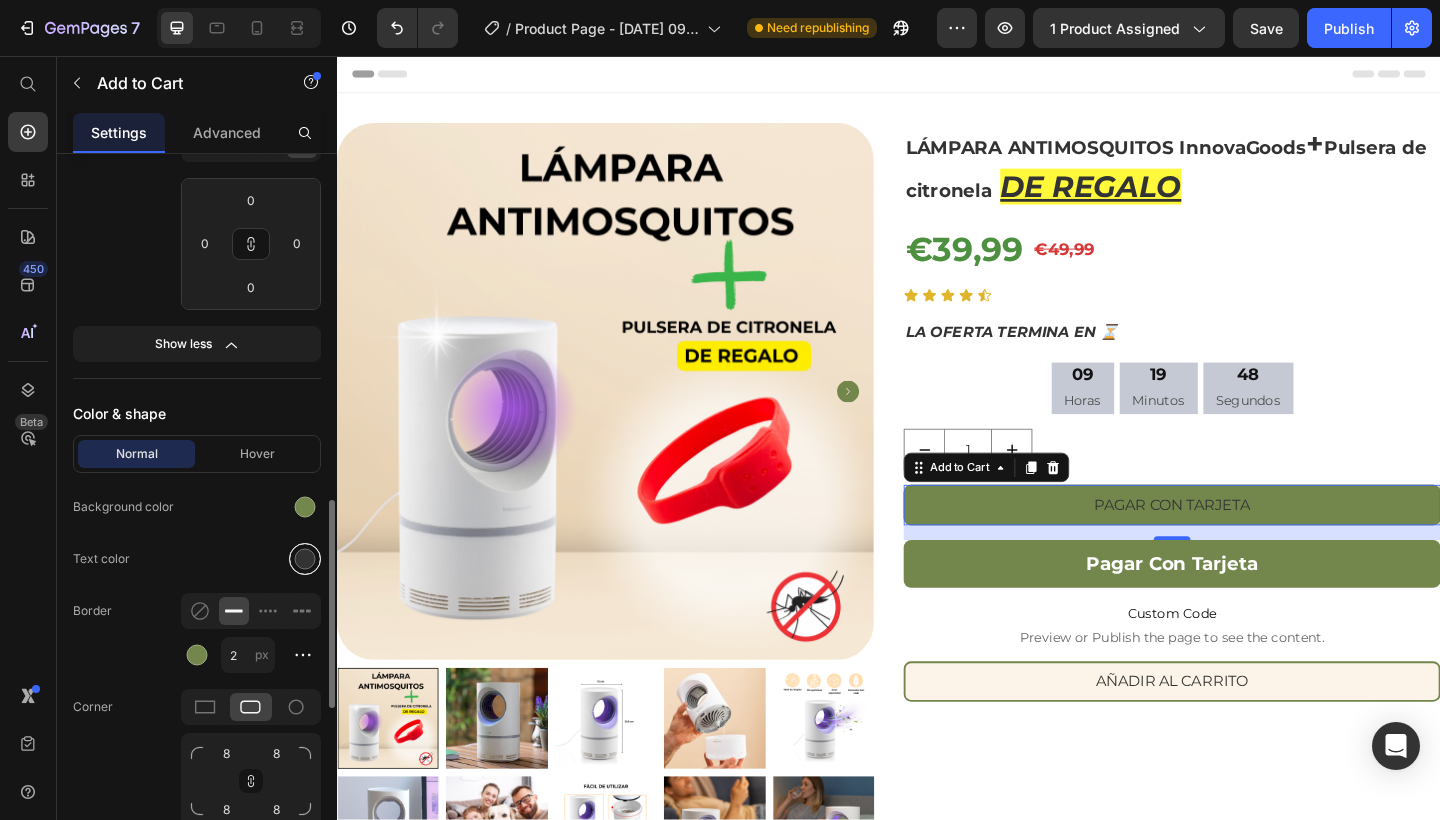 click at bounding box center (305, 559) 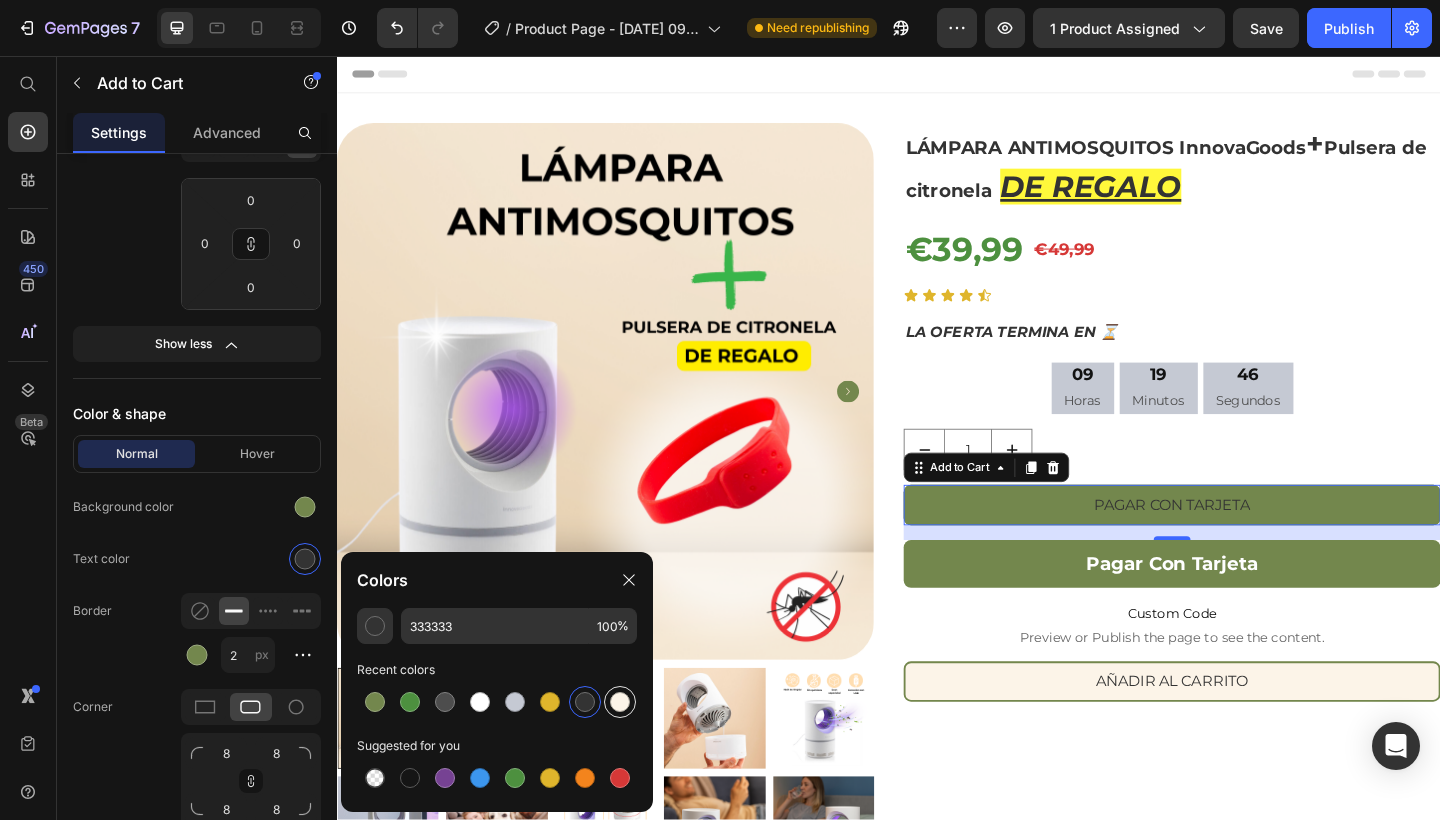 click at bounding box center (620, 702) 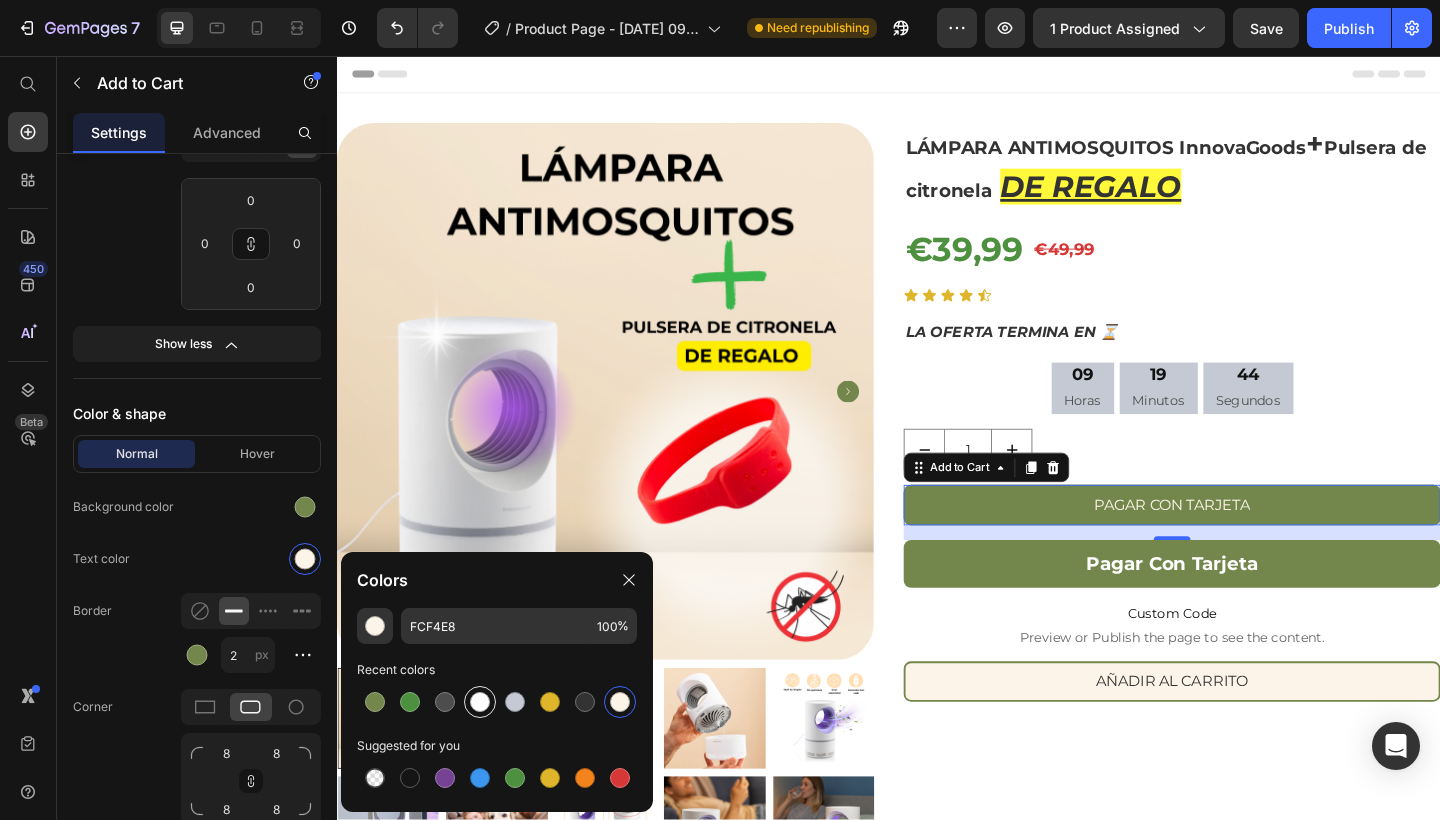 click at bounding box center [480, 702] 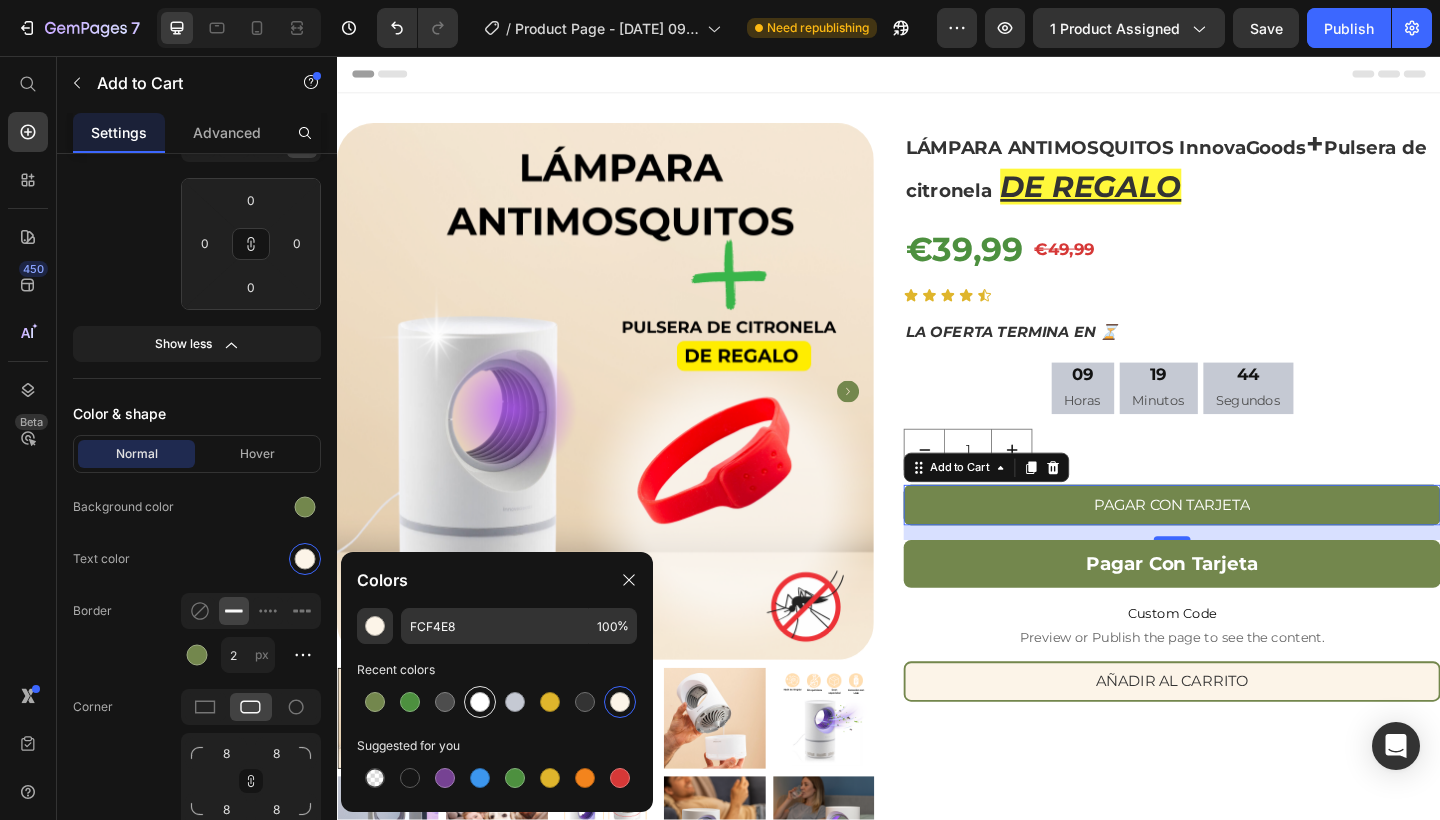 type on "FFFFFF" 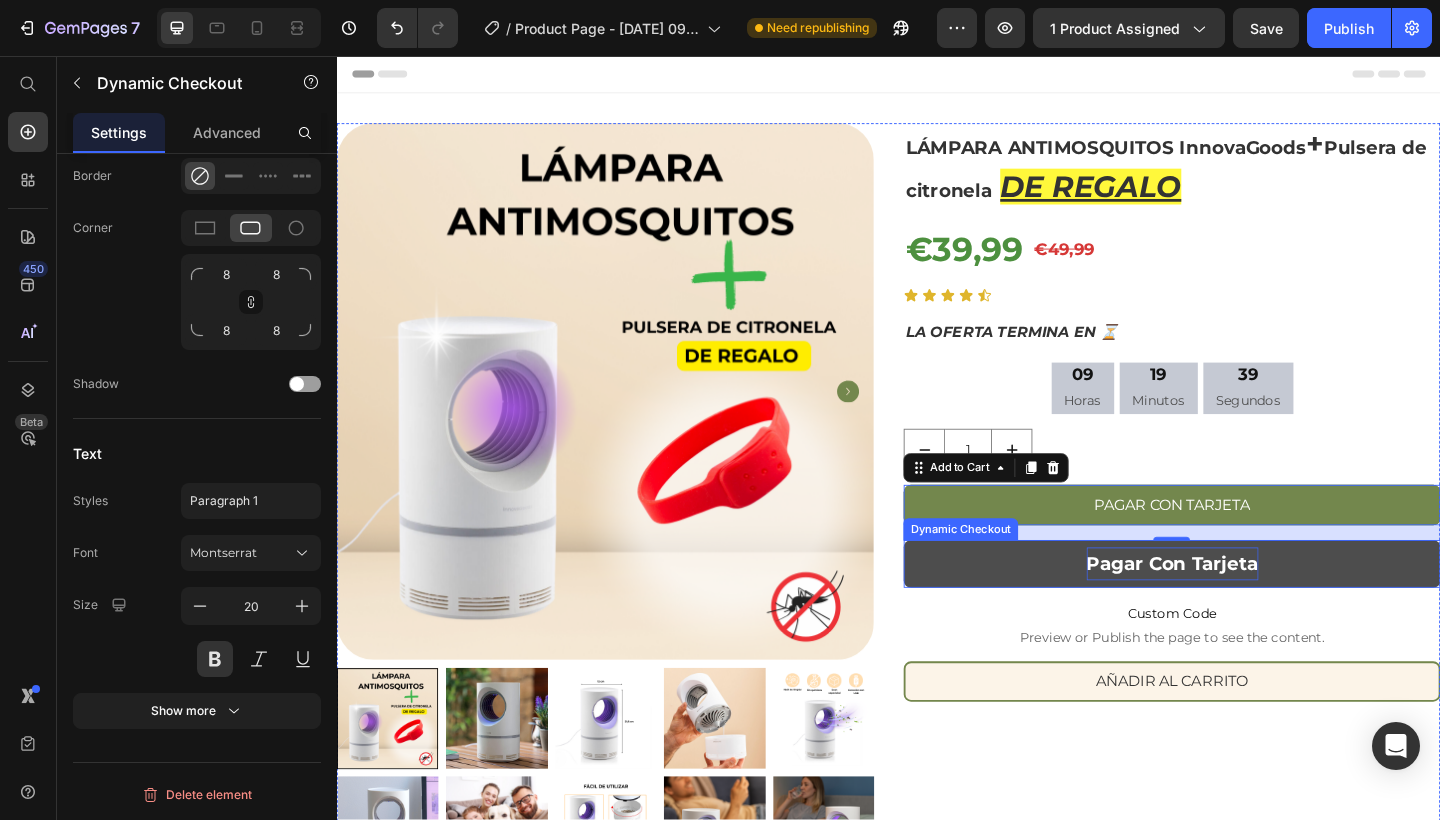 click on "pagar con tarjeta" at bounding box center [1245, 609] 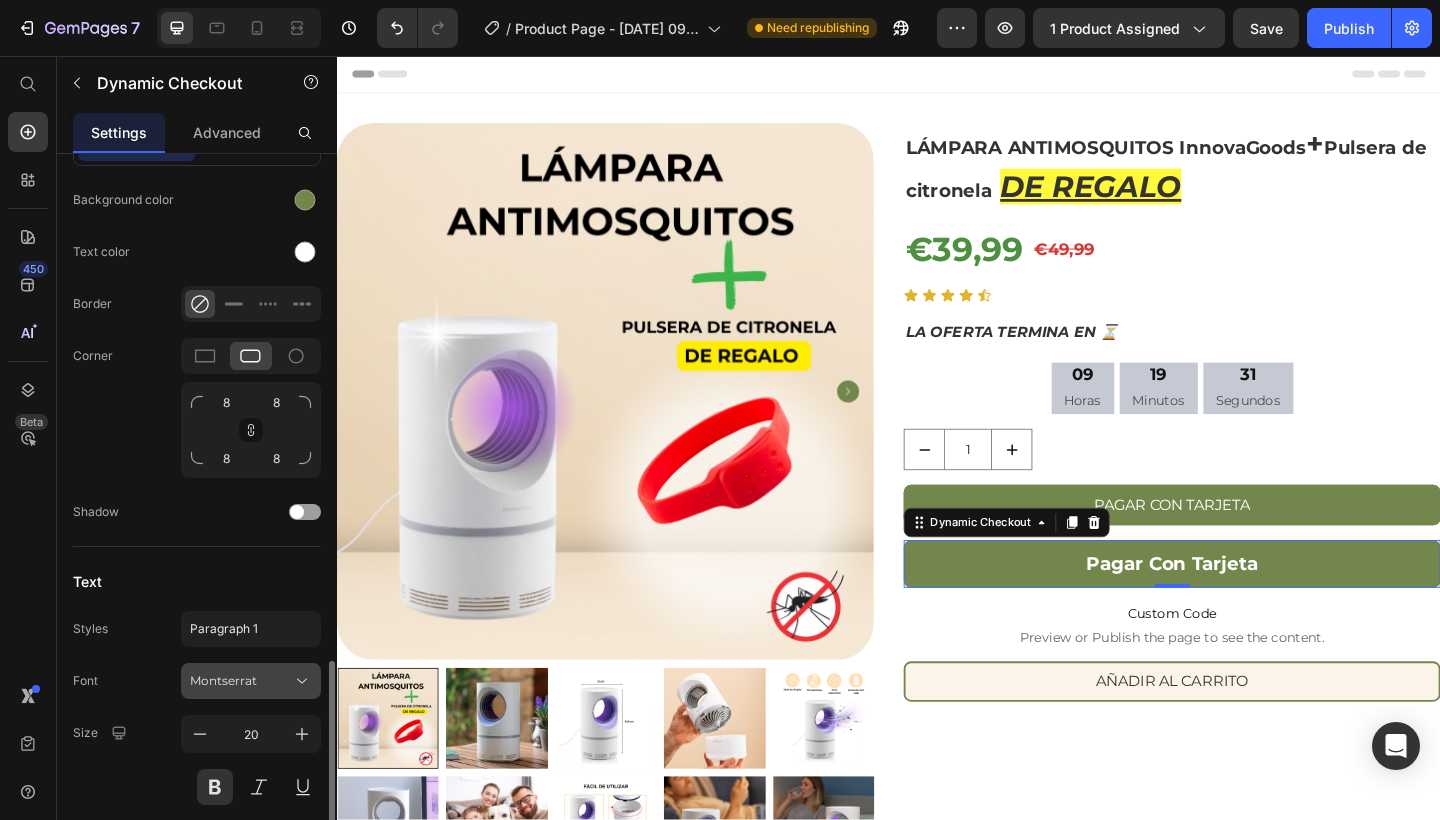 scroll, scrollTop: 796, scrollLeft: 0, axis: vertical 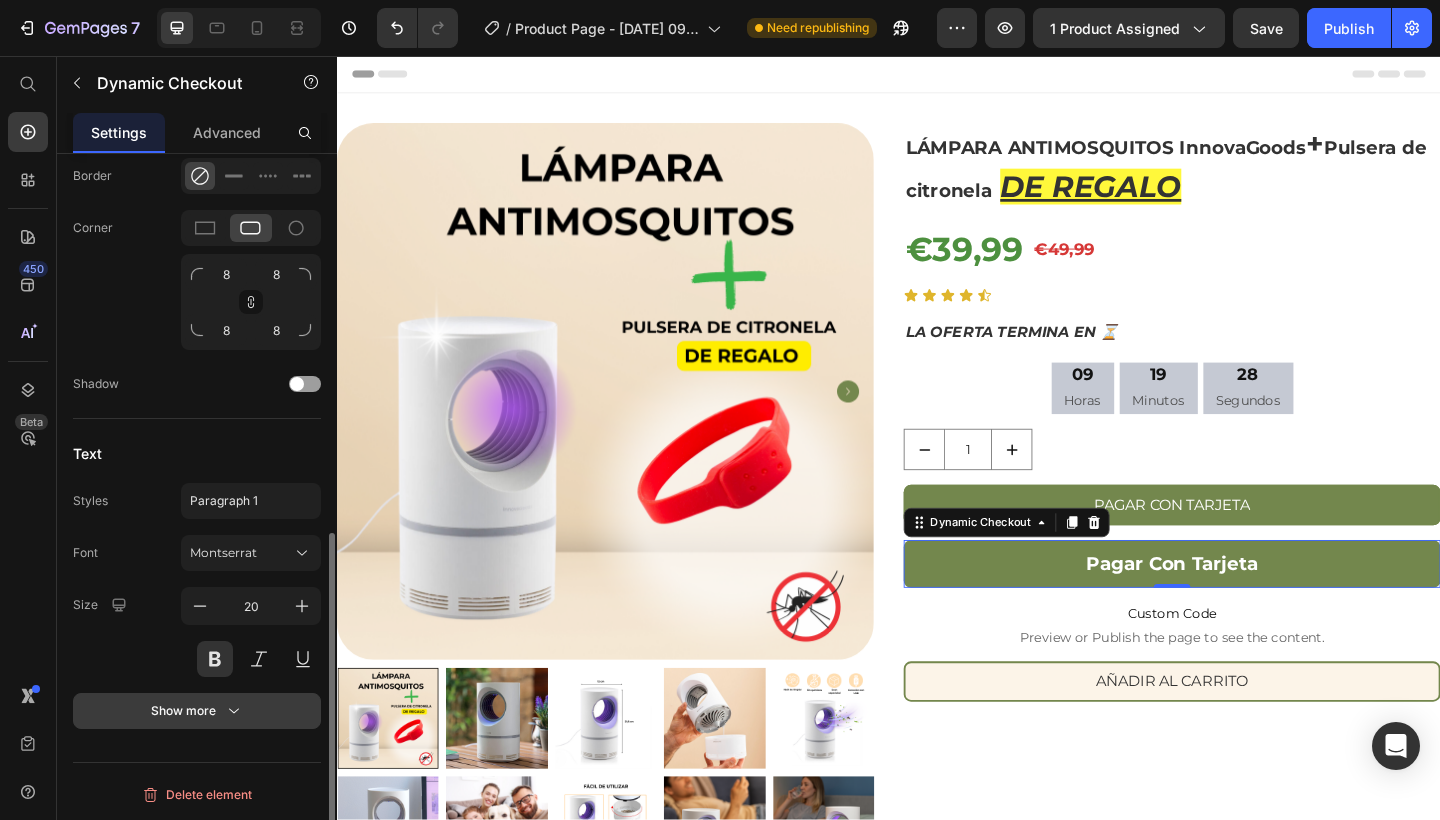 click on "Show more" at bounding box center (197, 711) 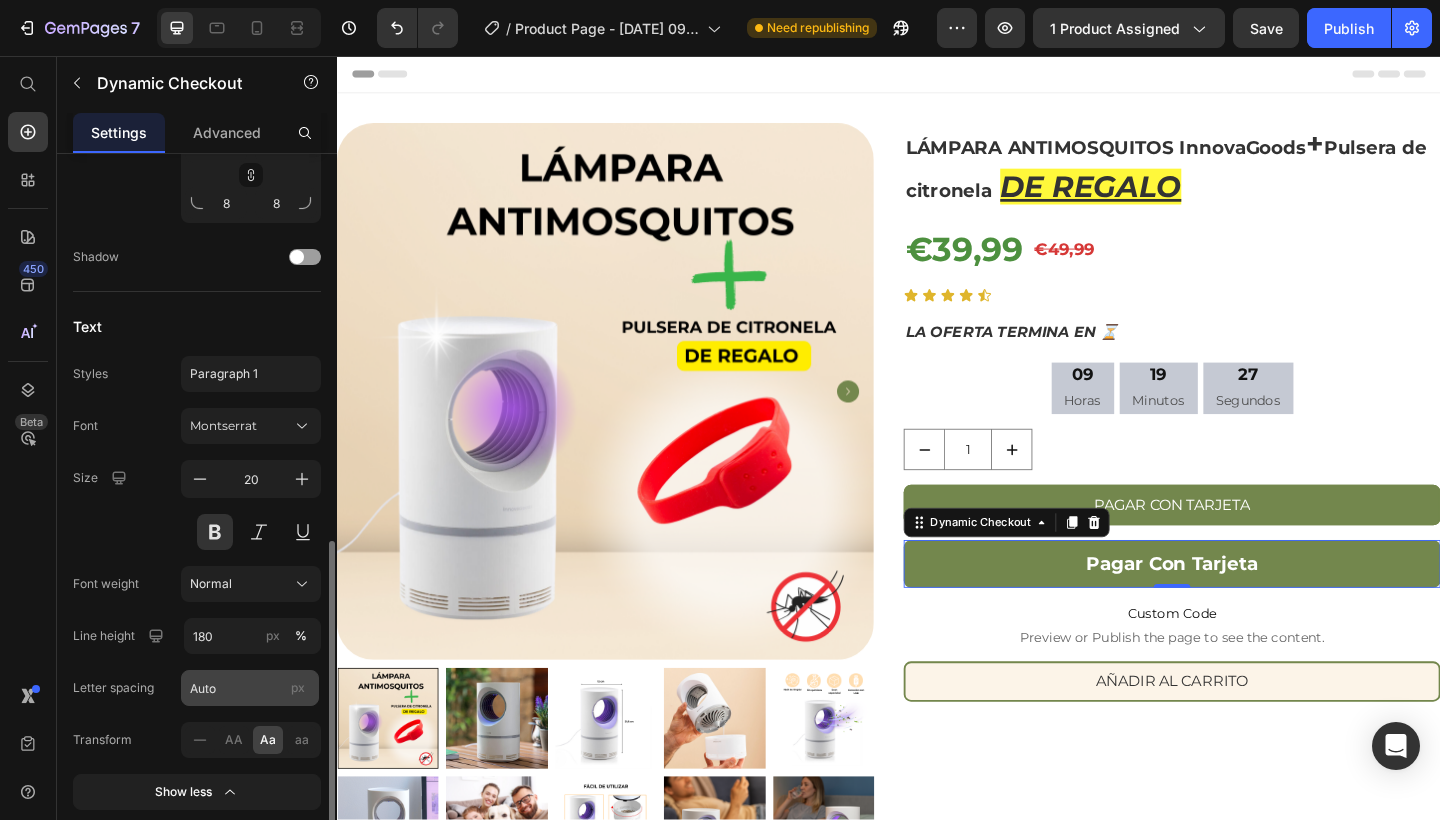 scroll, scrollTop: 1004, scrollLeft: 0, axis: vertical 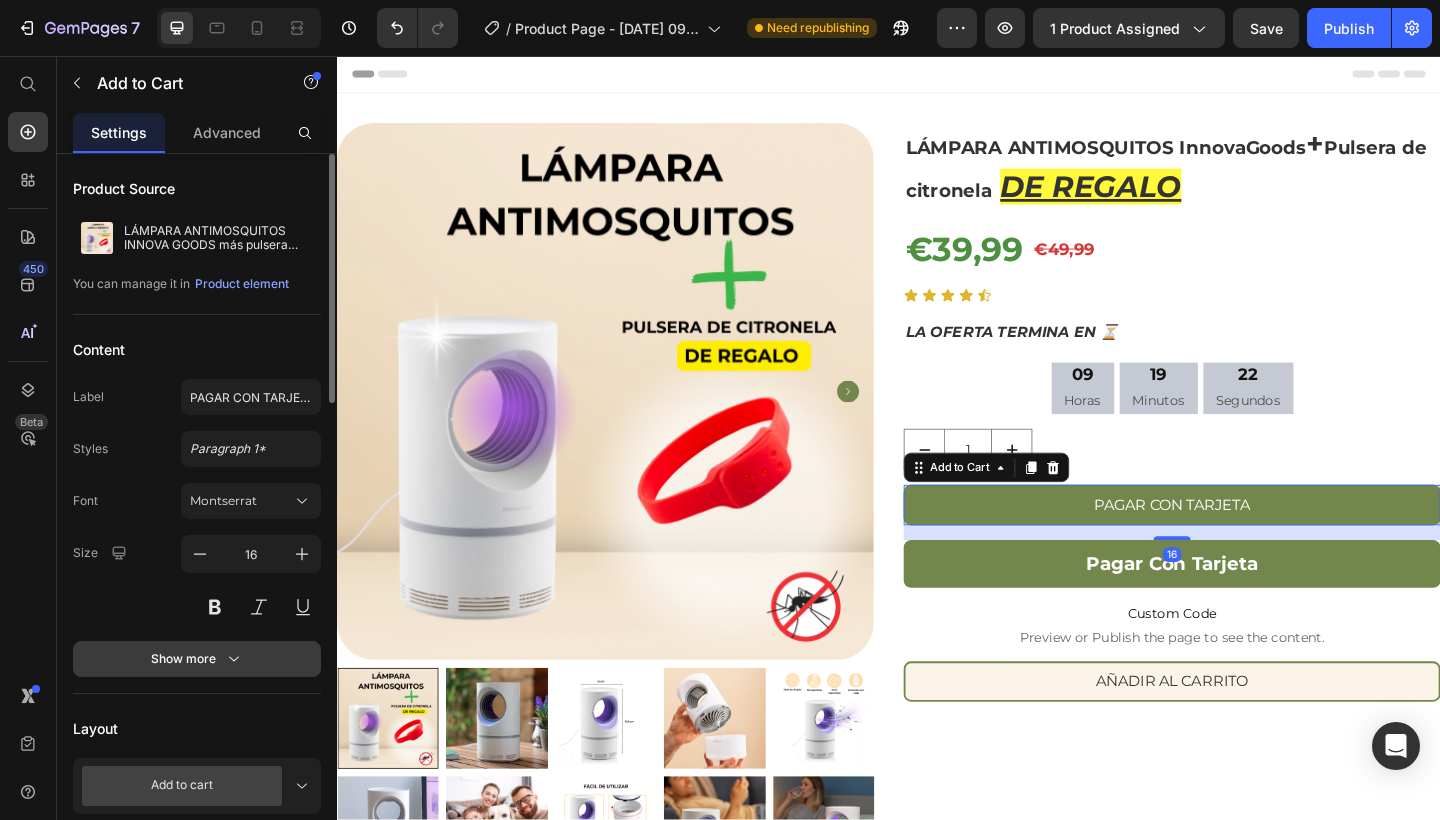 click on "Show more" at bounding box center [197, 659] 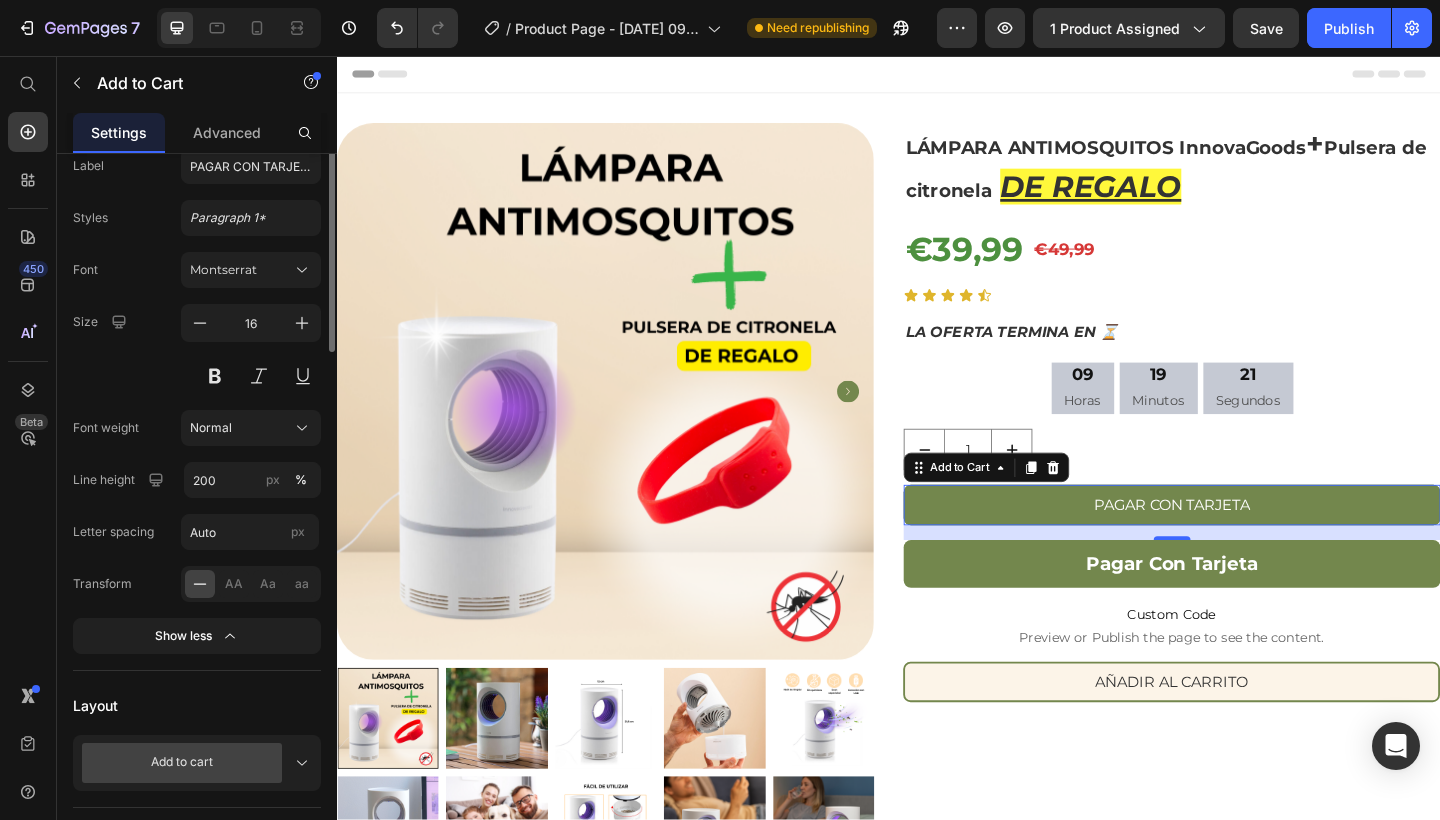 scroll, scrollTop: 284, scrollLeft: 0, axis: vertical 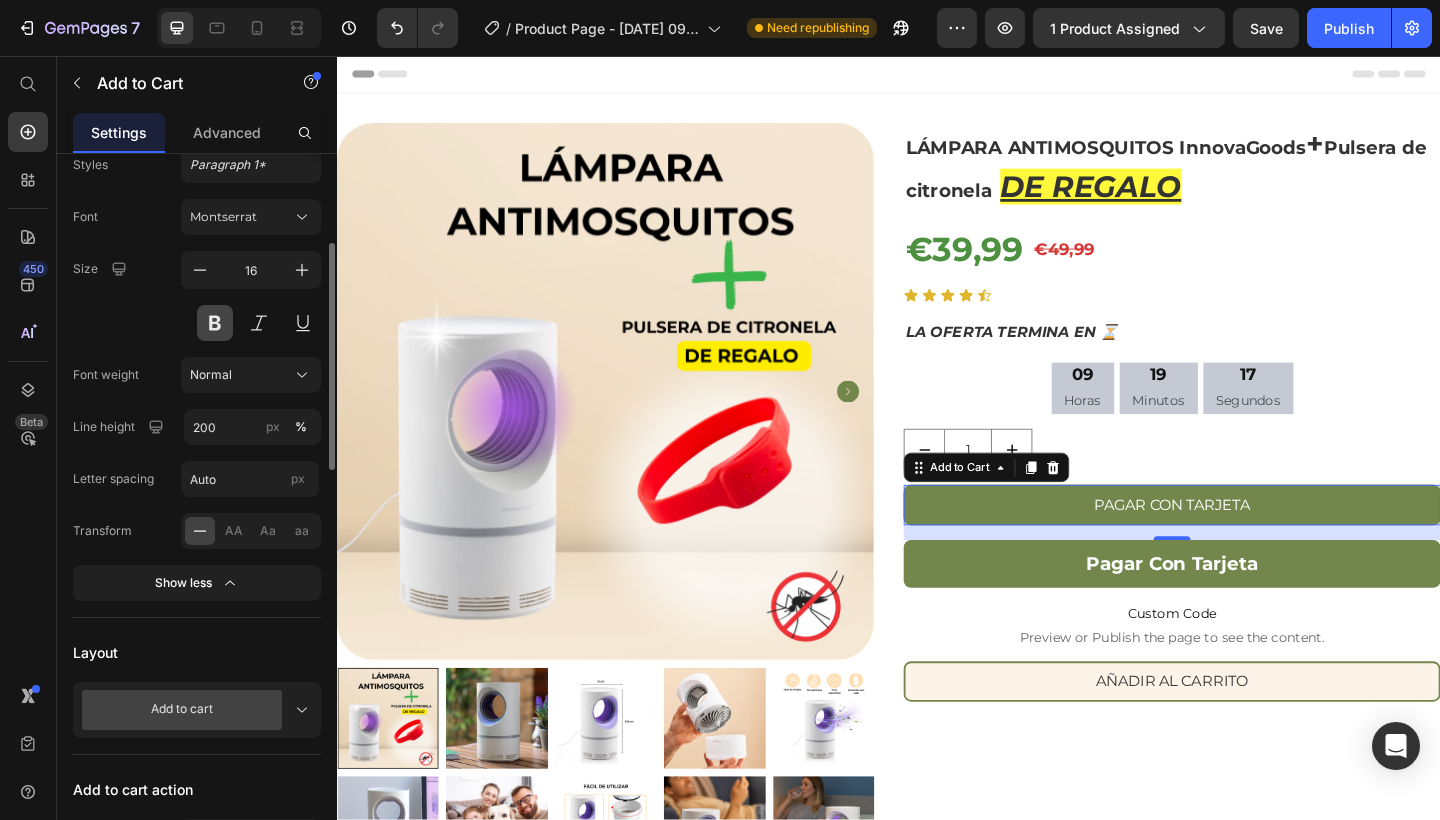 click at bounding box center [215, 323] 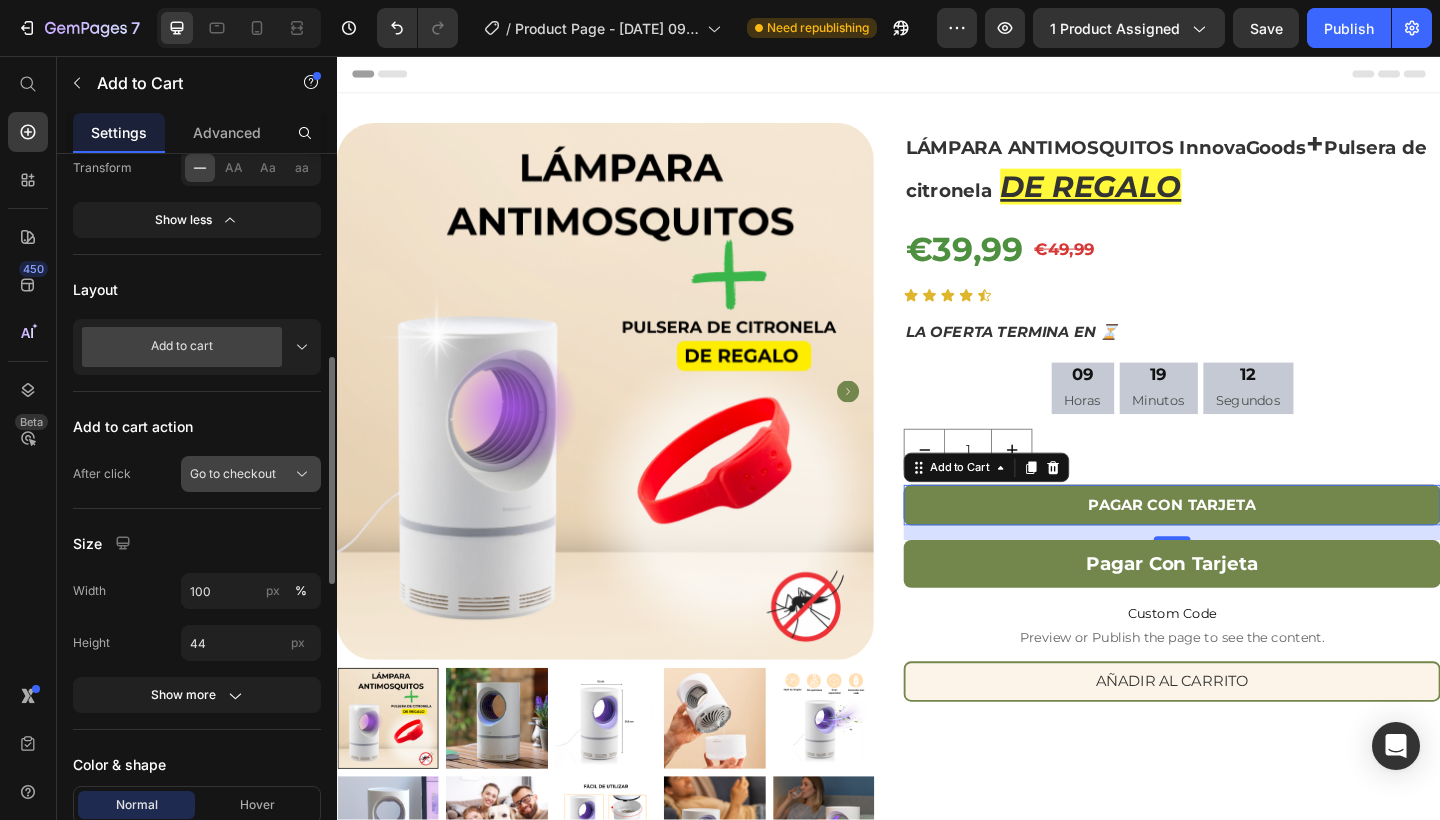 scroll, scrollTop: 974, scrollLeft: 0, axis: vertical 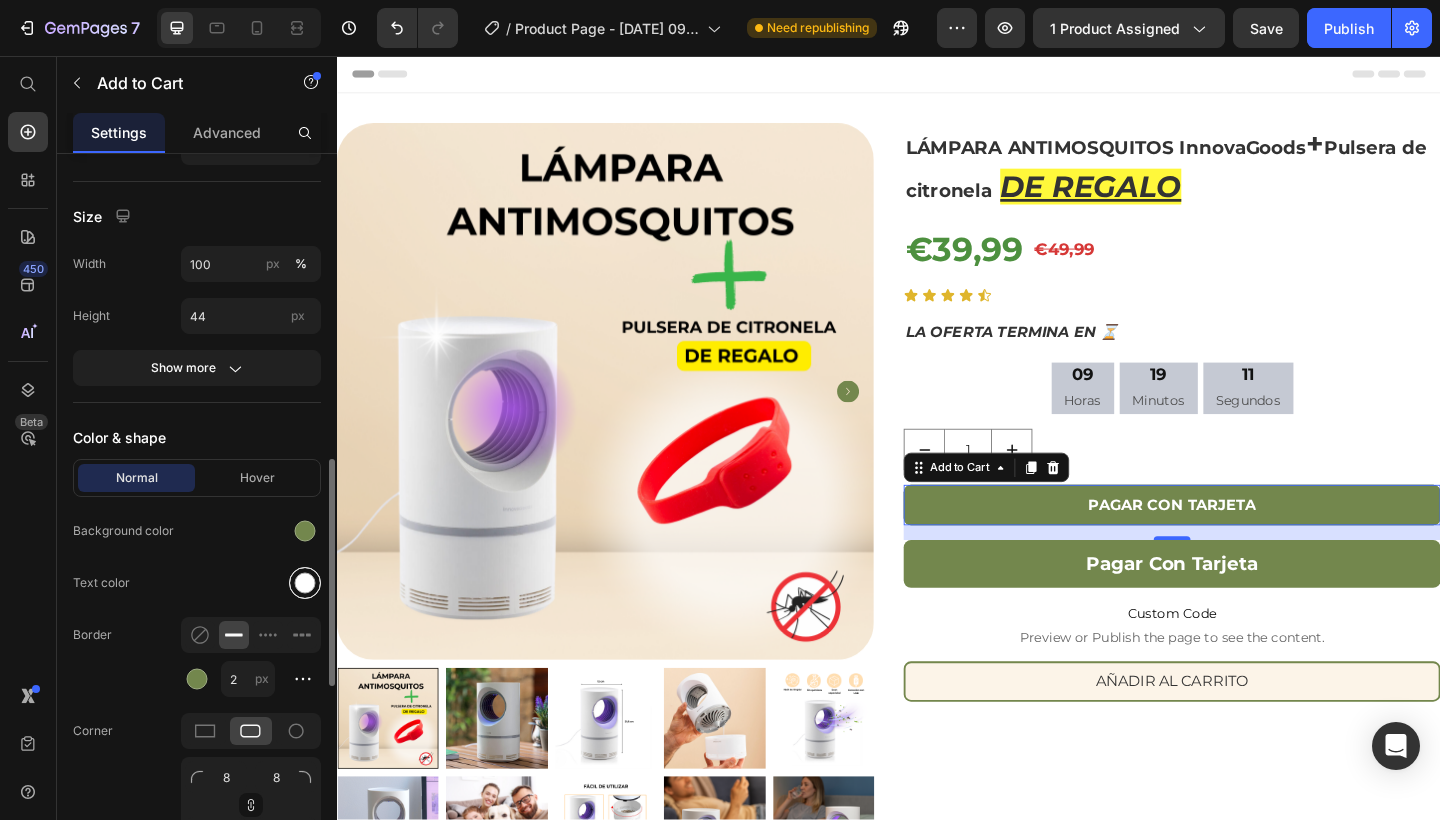 click at bounding box center (305, 583) 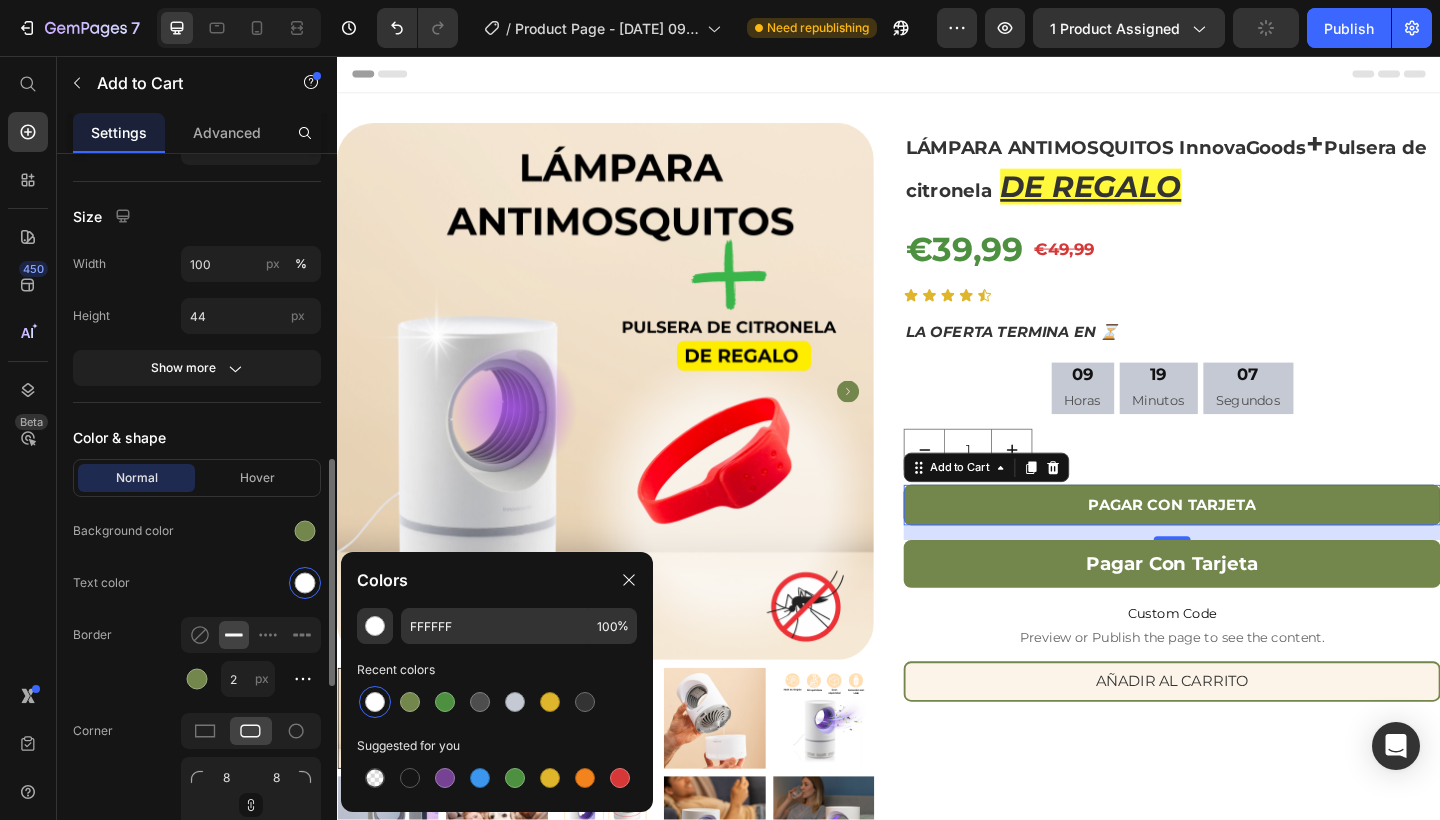 click on "Text color" 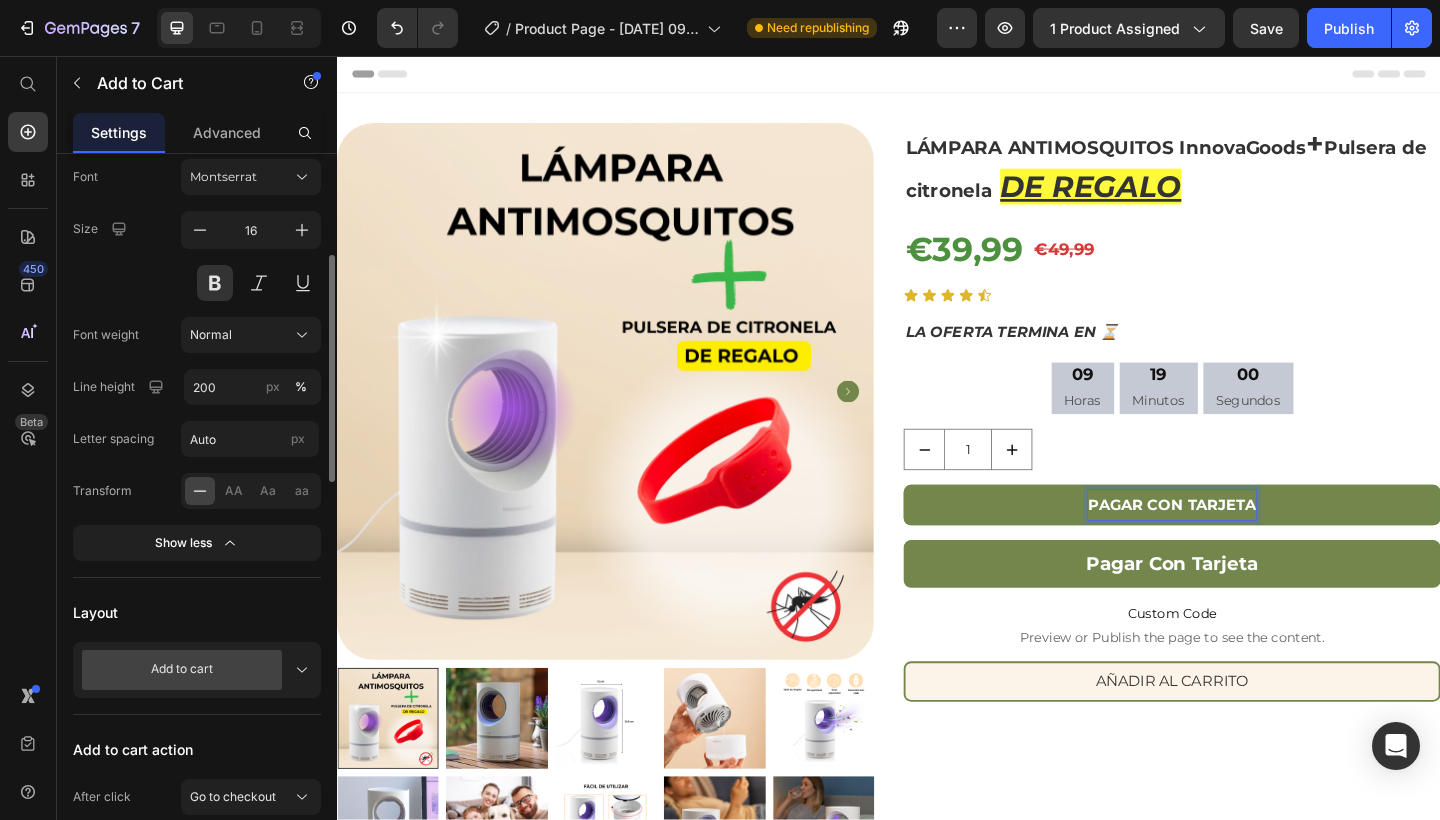 scroll, scrollTop: 151, scrollLeft: 0, axis: vertical 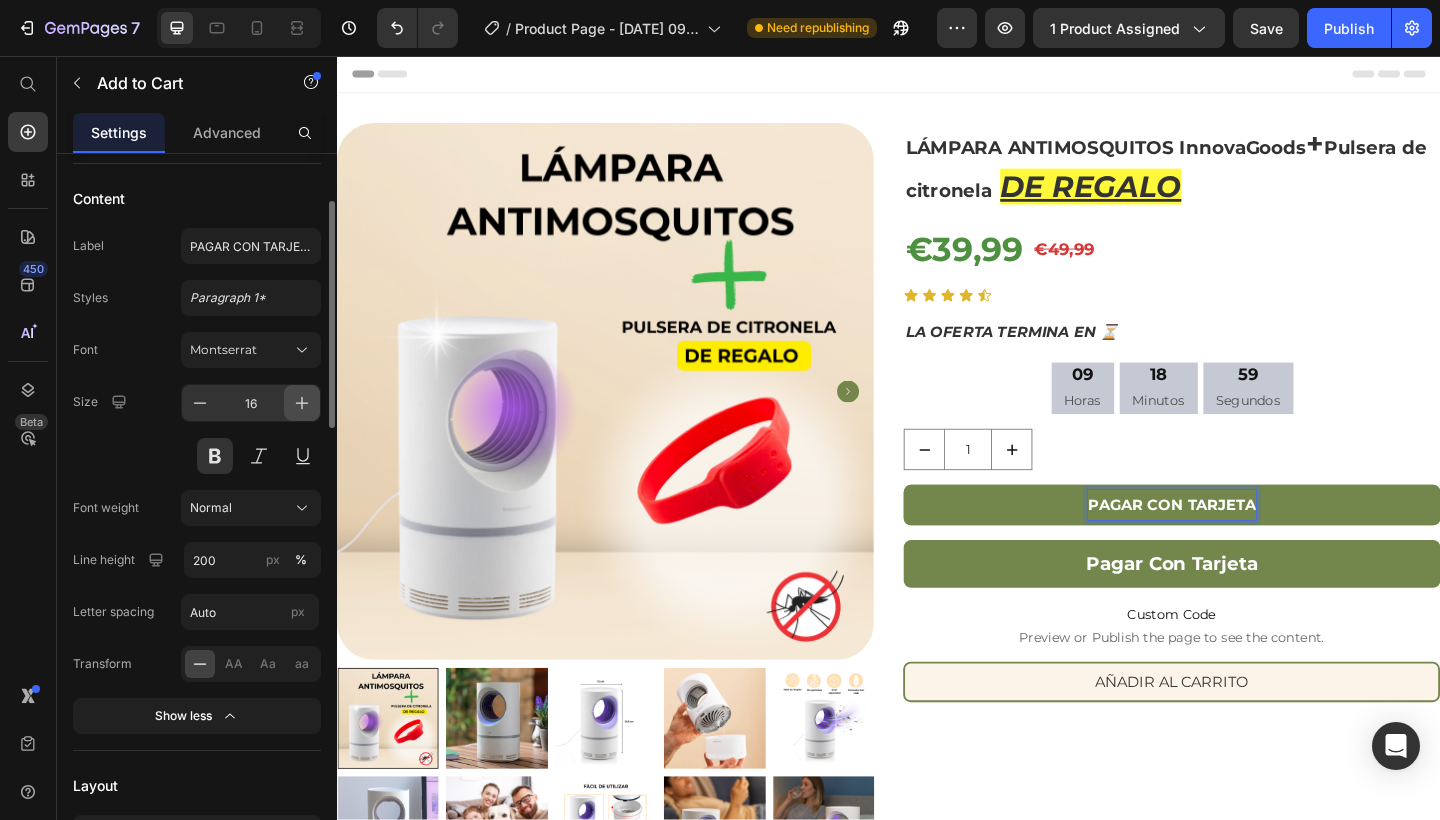 click 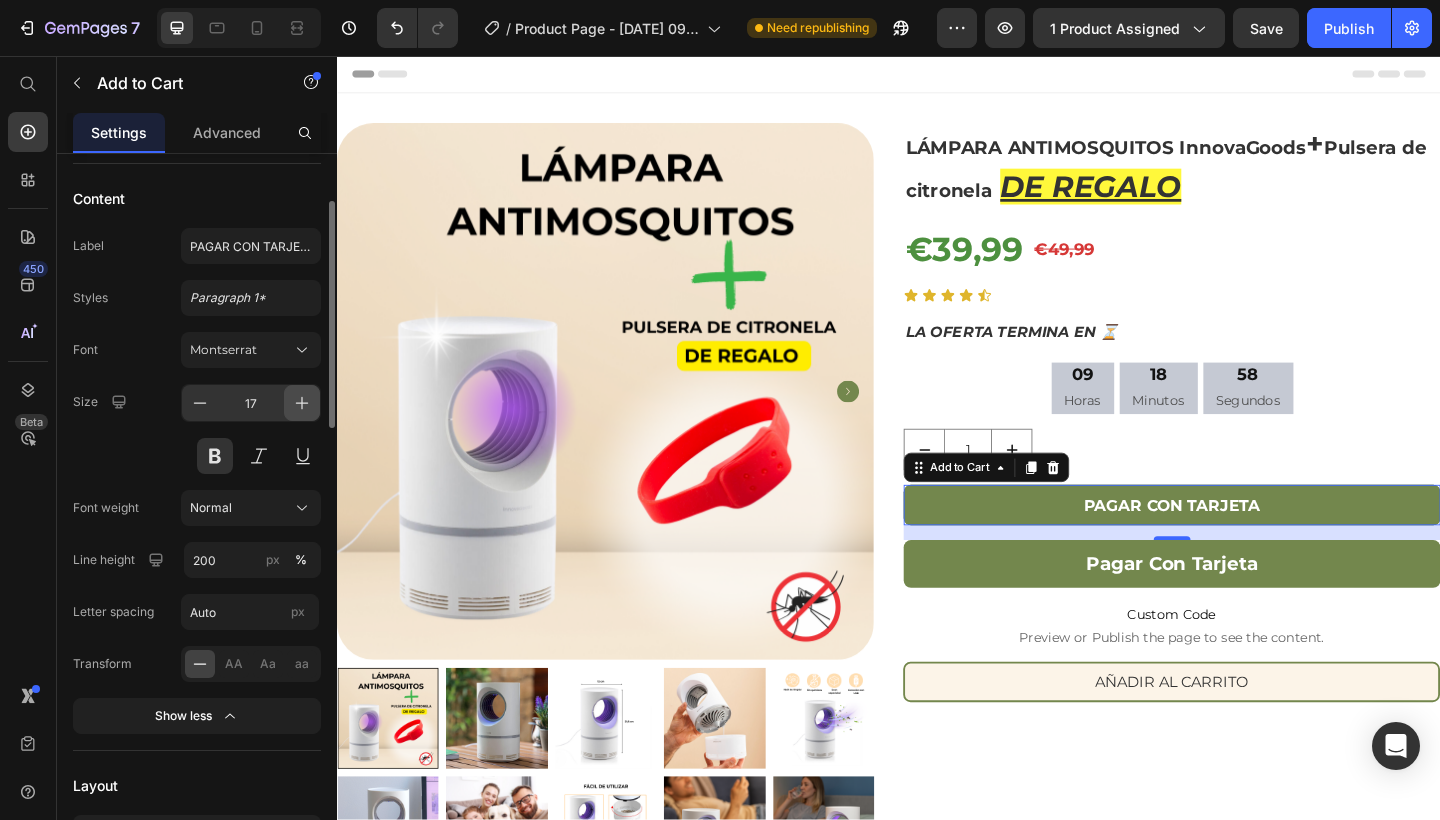 click 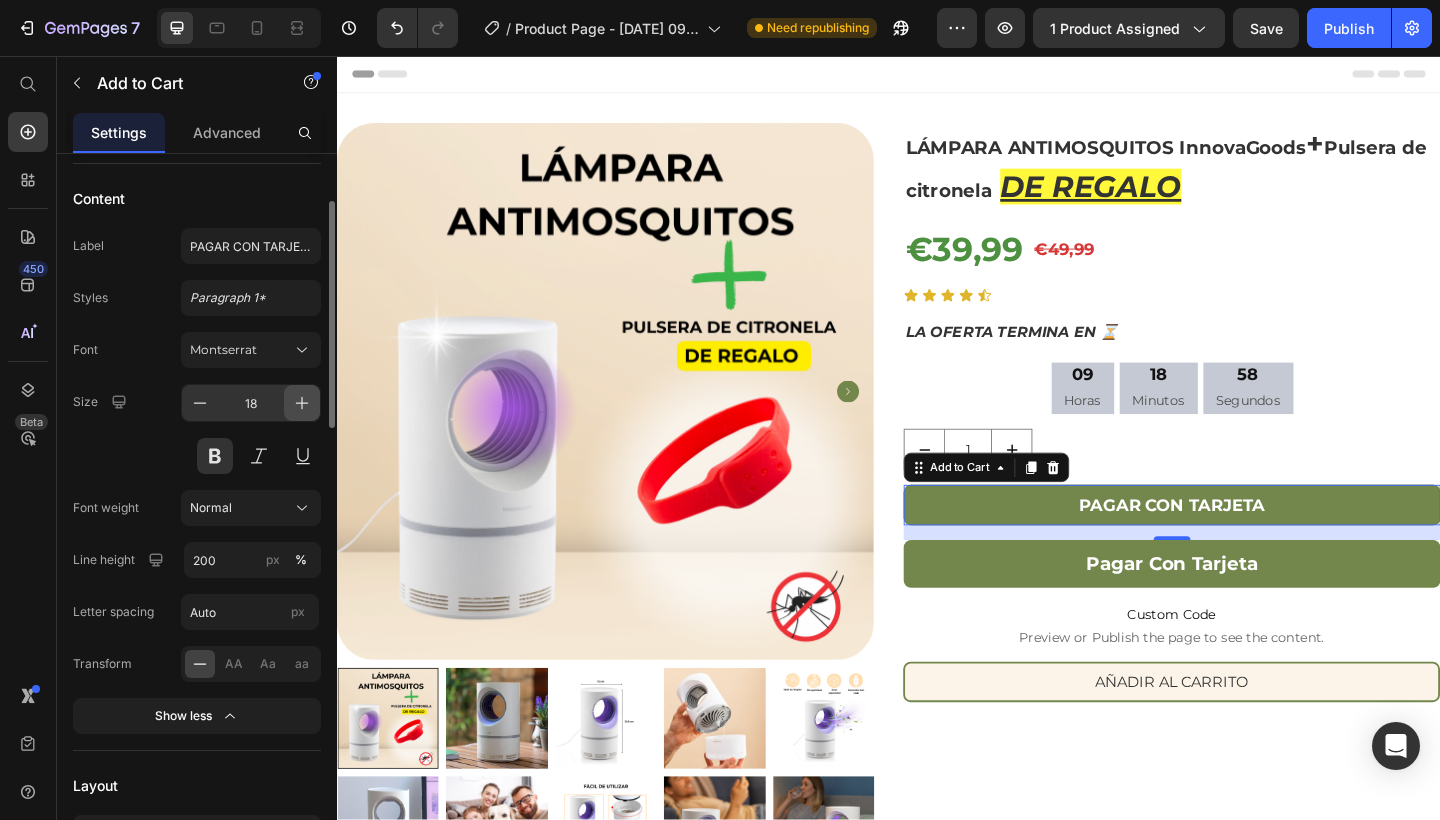click 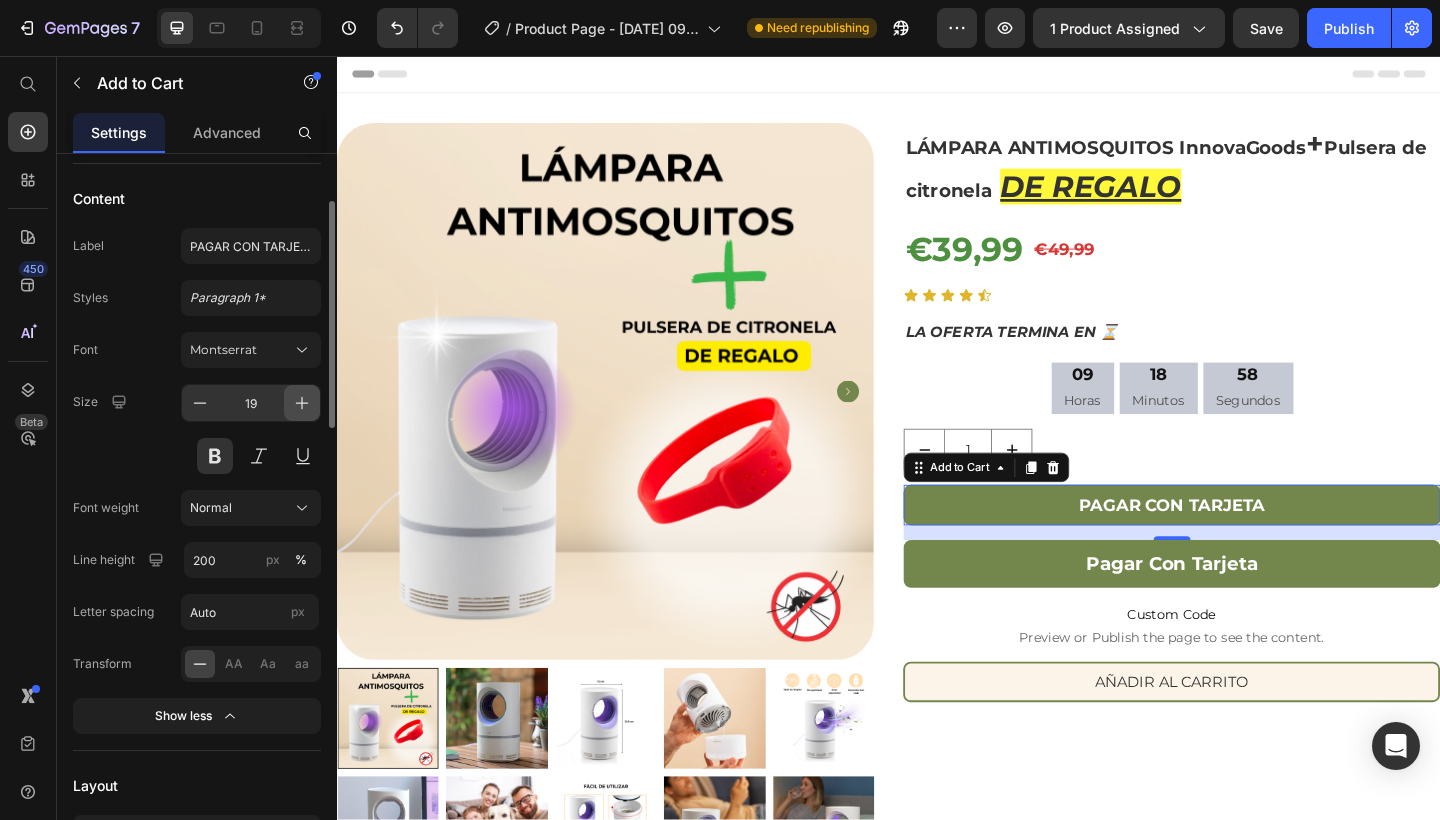 click 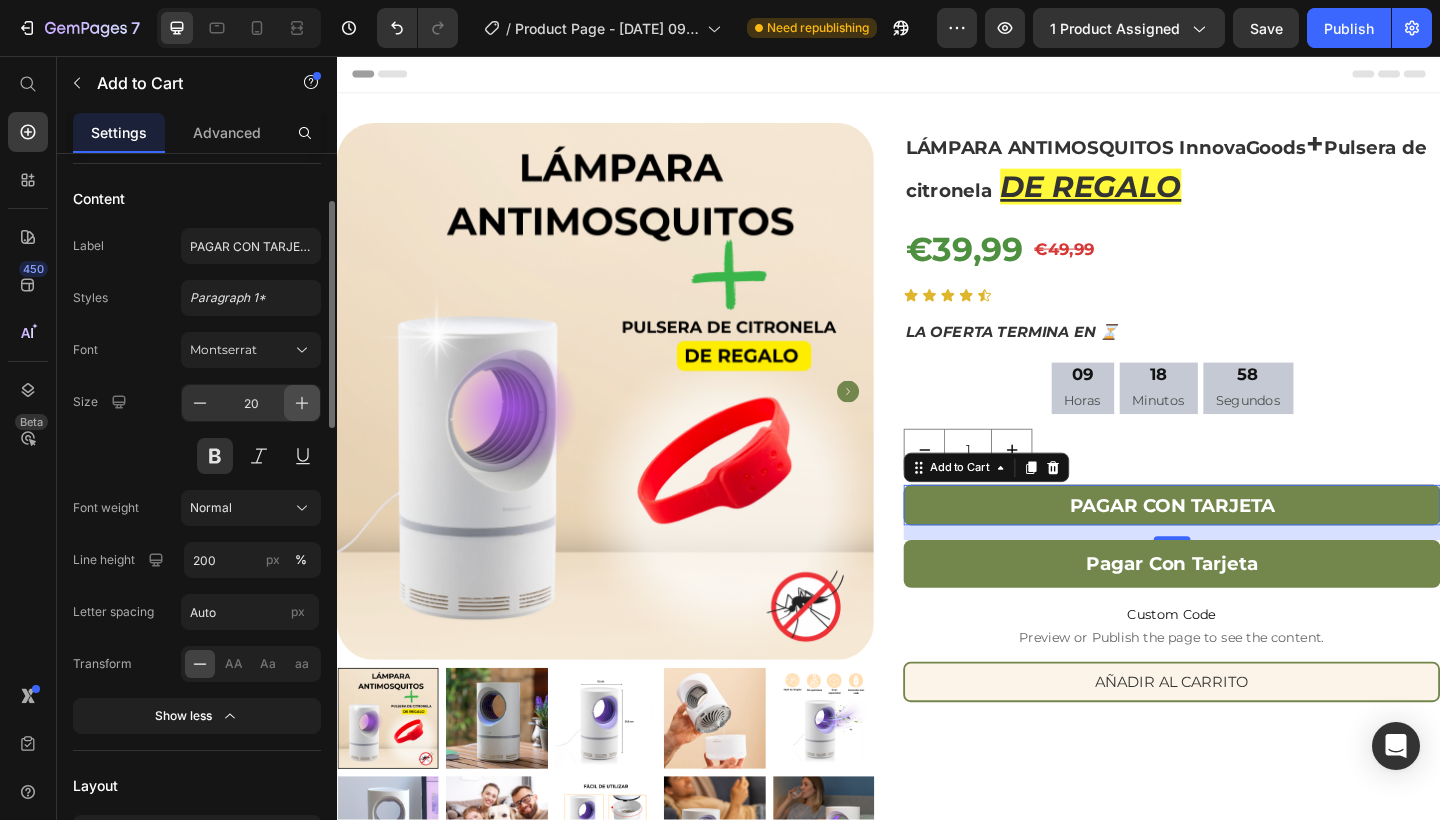 click 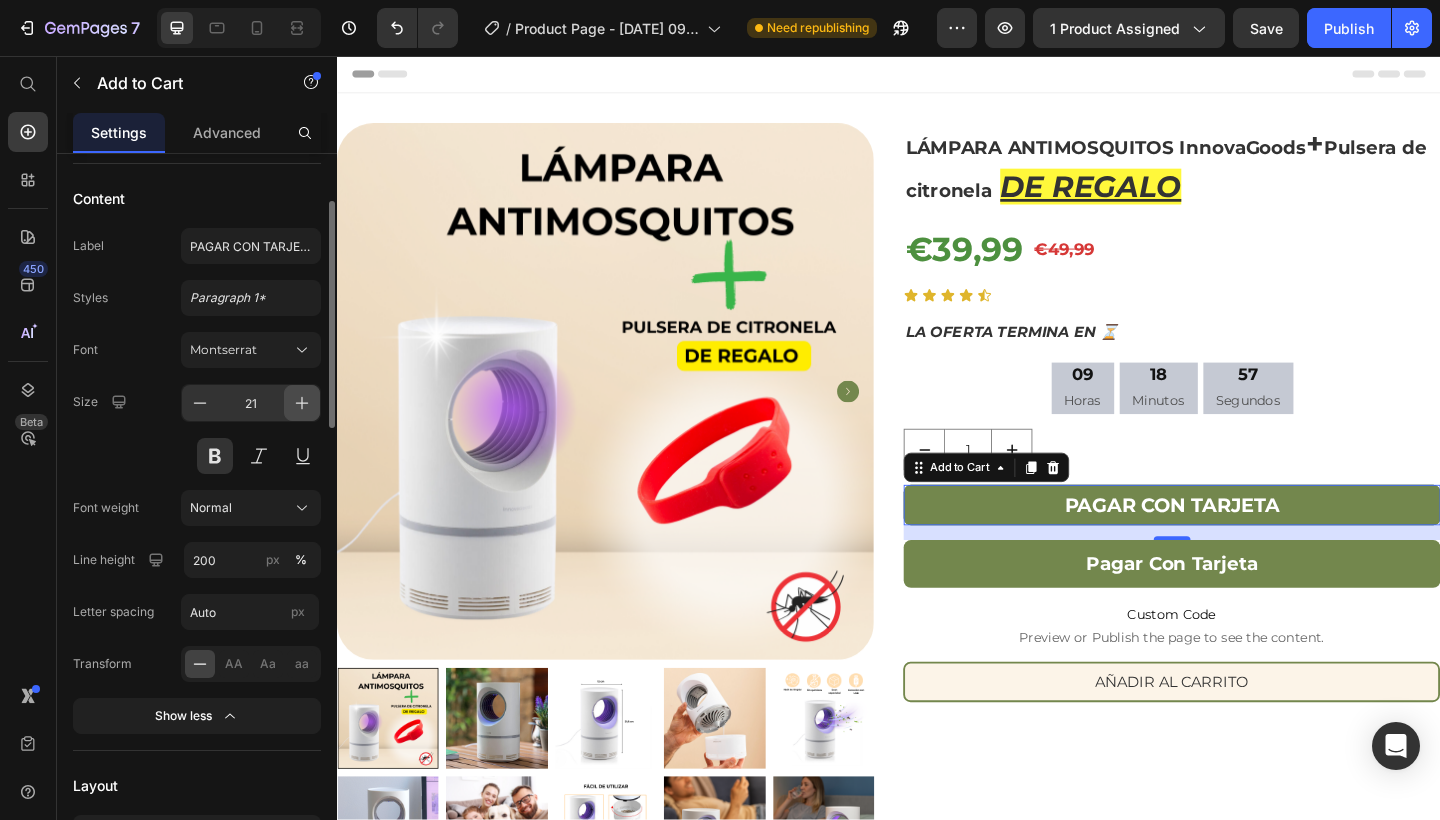 click 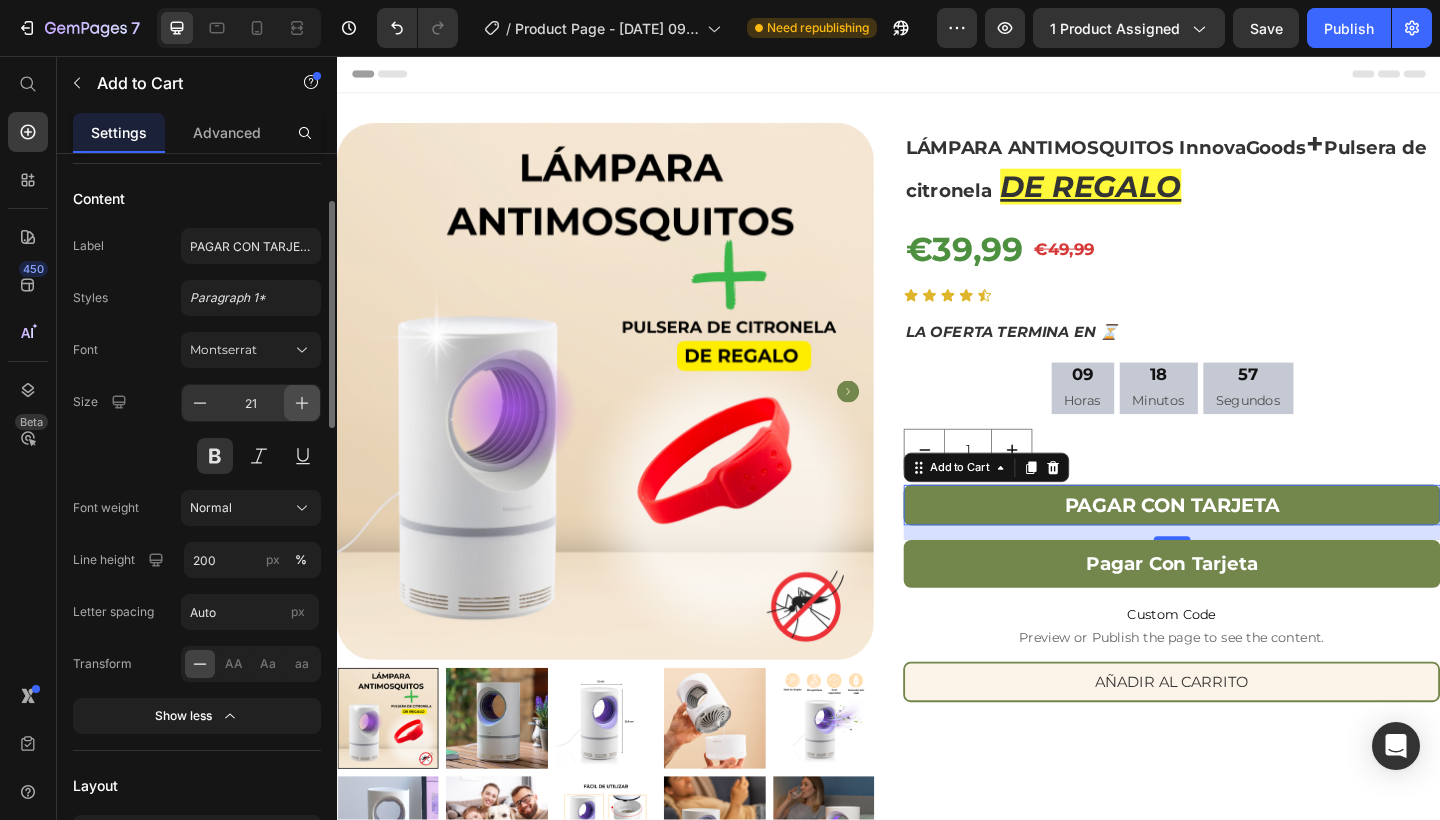 type on "22" 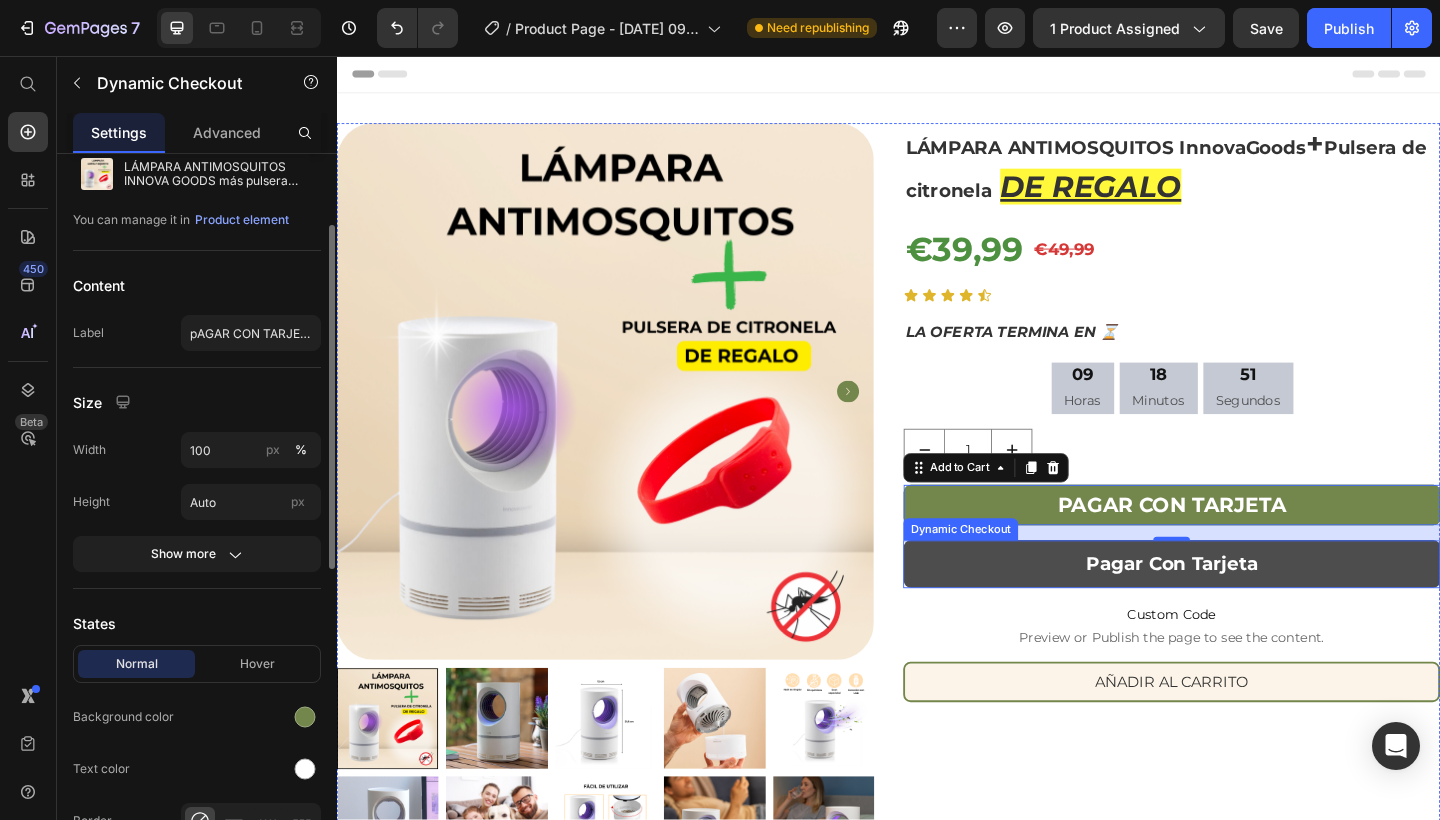 click on "pagar con tarjeta" at bounding box center [1245, 609] 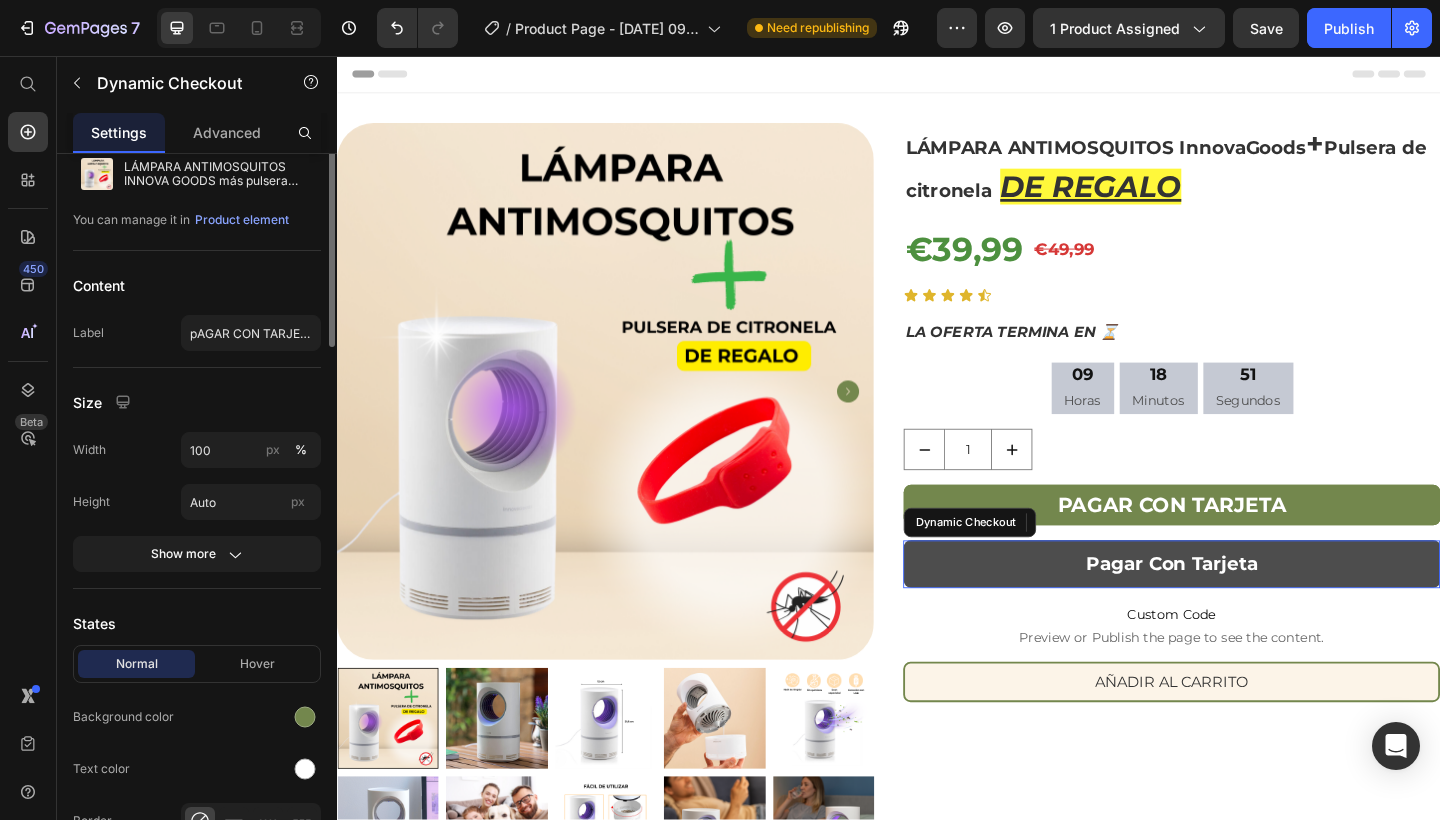 scroll, scrollTop: 0, scrollLeft: 0, axis: both 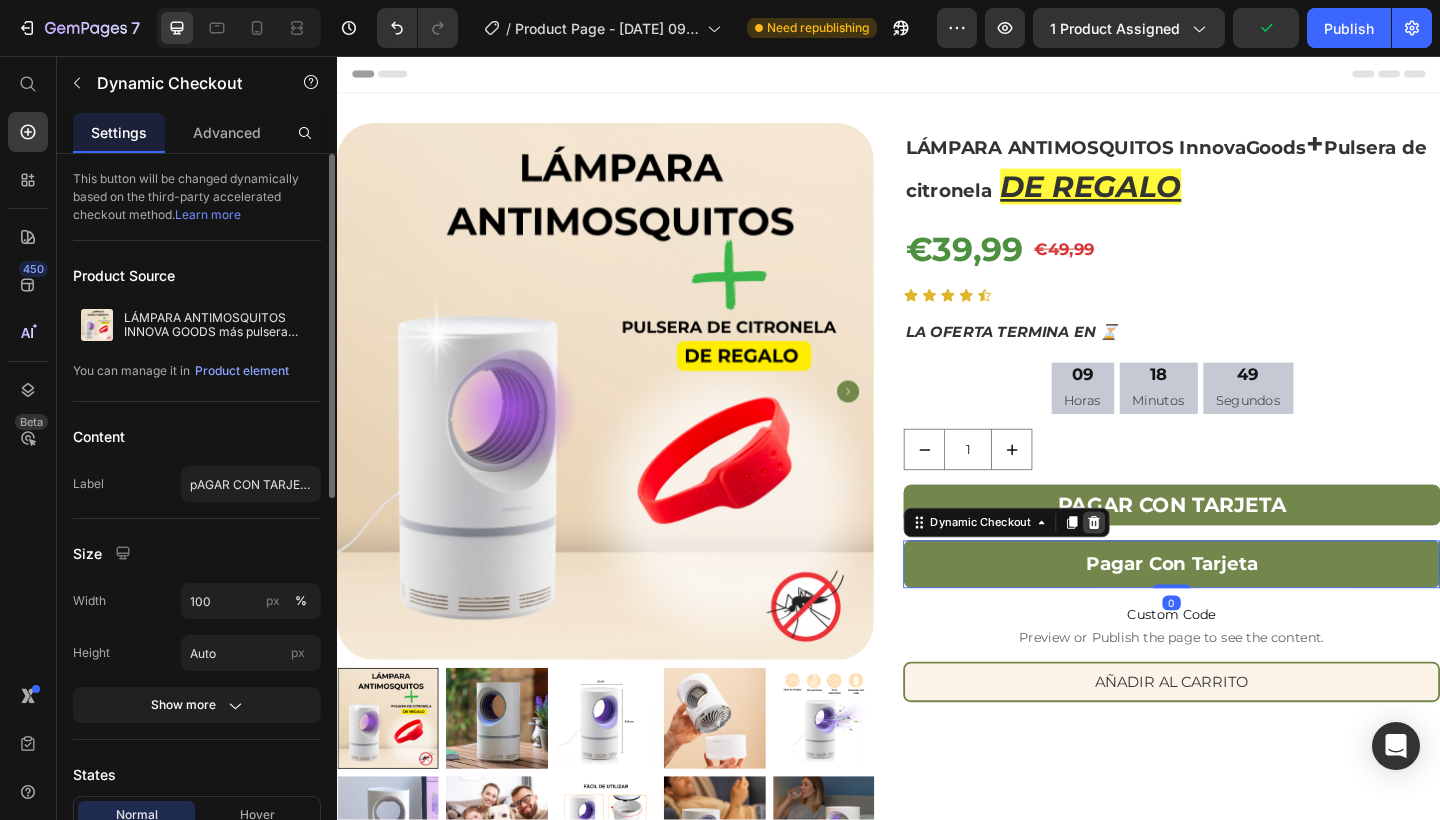 click 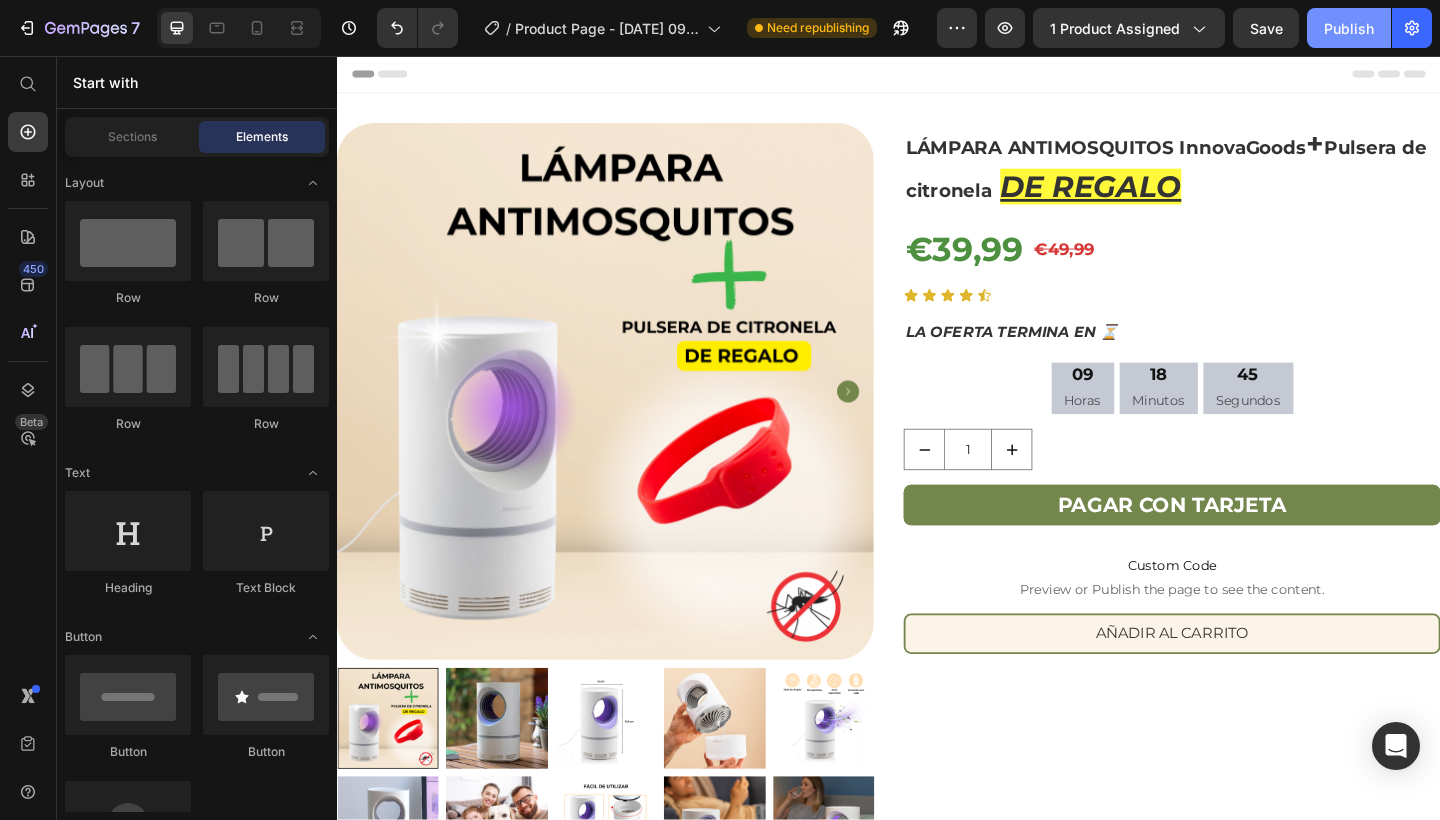 click on "Publish" at bounding box center (1349, 28) 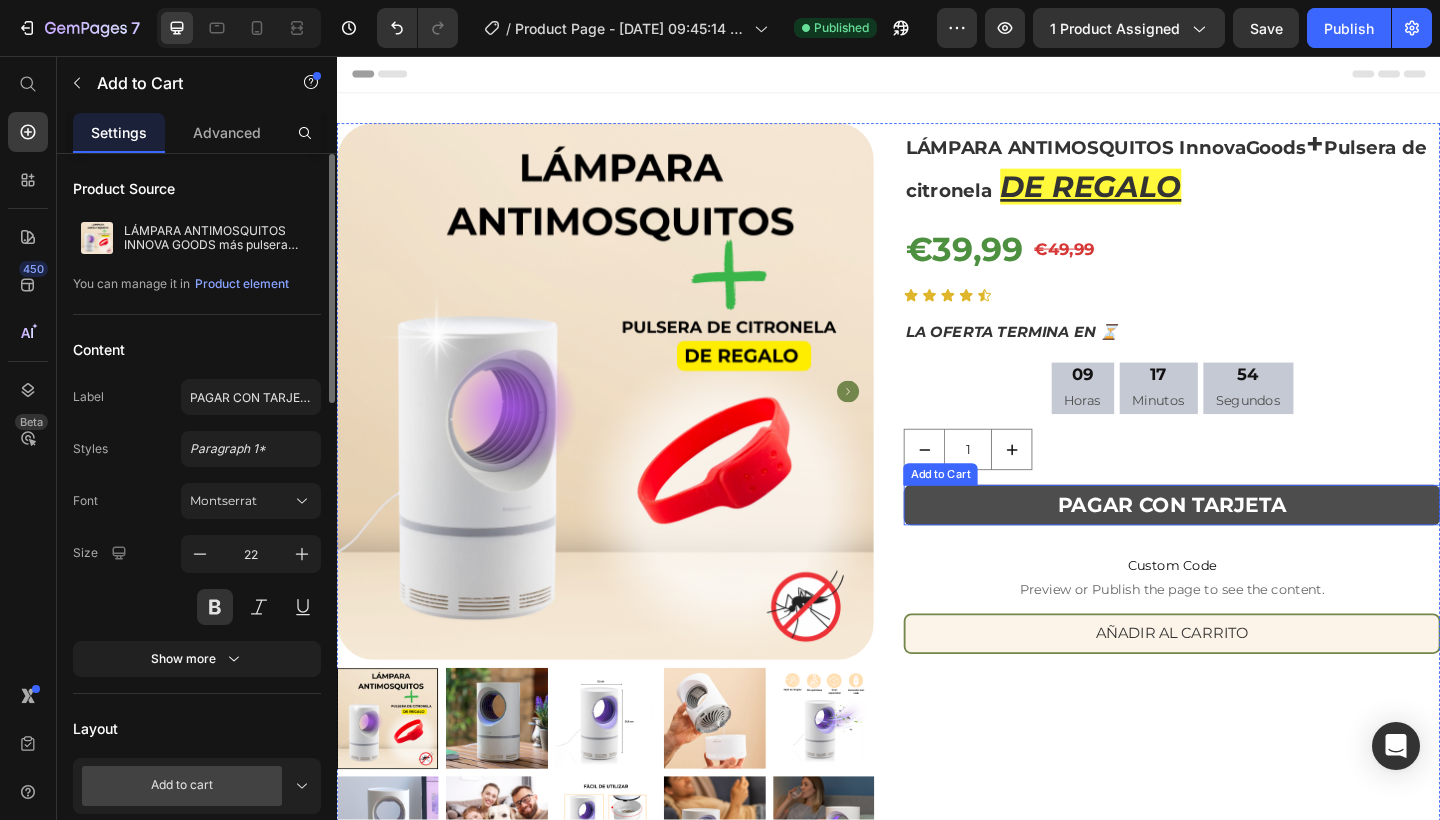 click on "PAGAR CON TARJETA" at bounding box center [1245, 545] 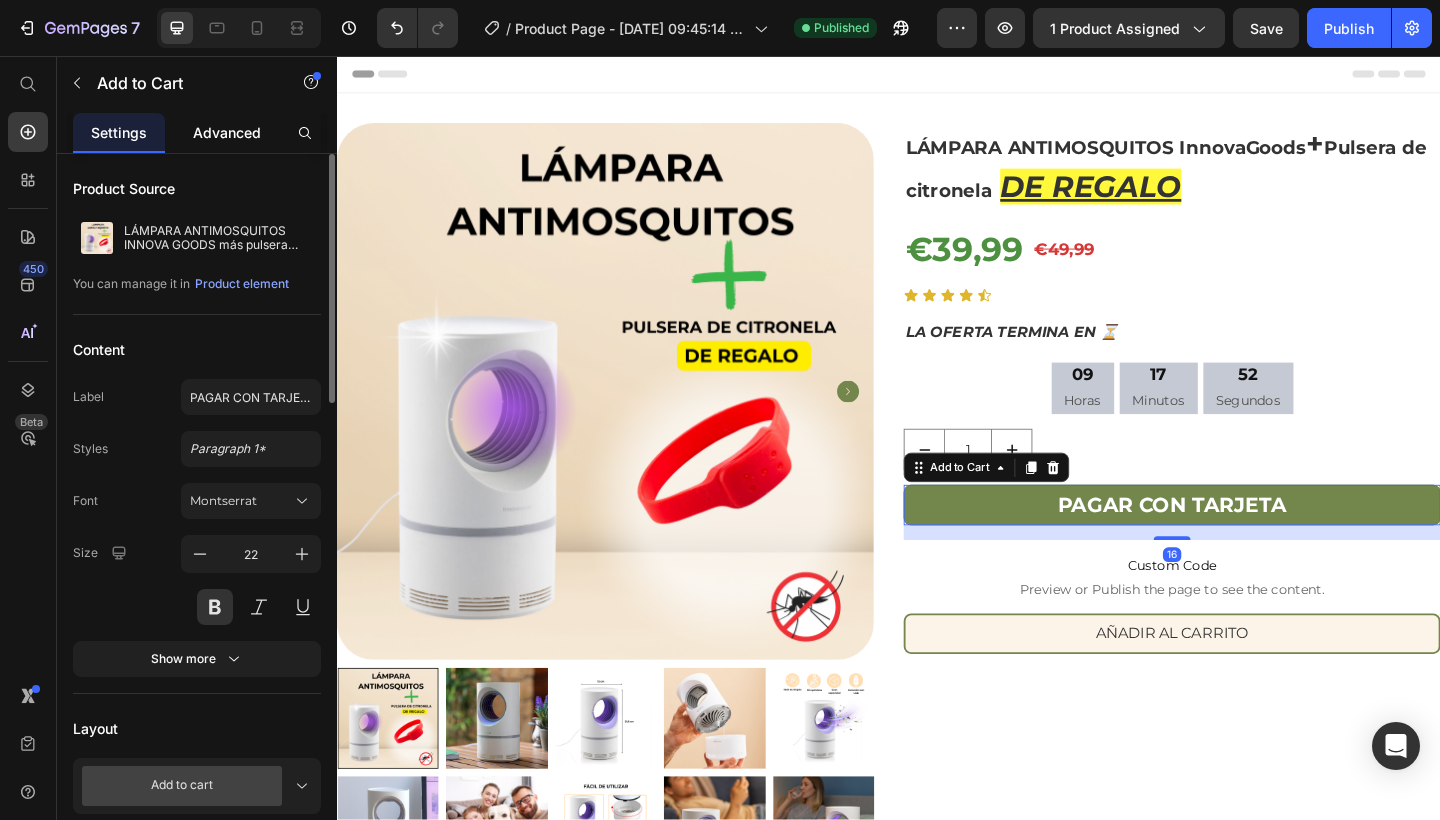 click on "Advanced" at bounding box center (227, 132) 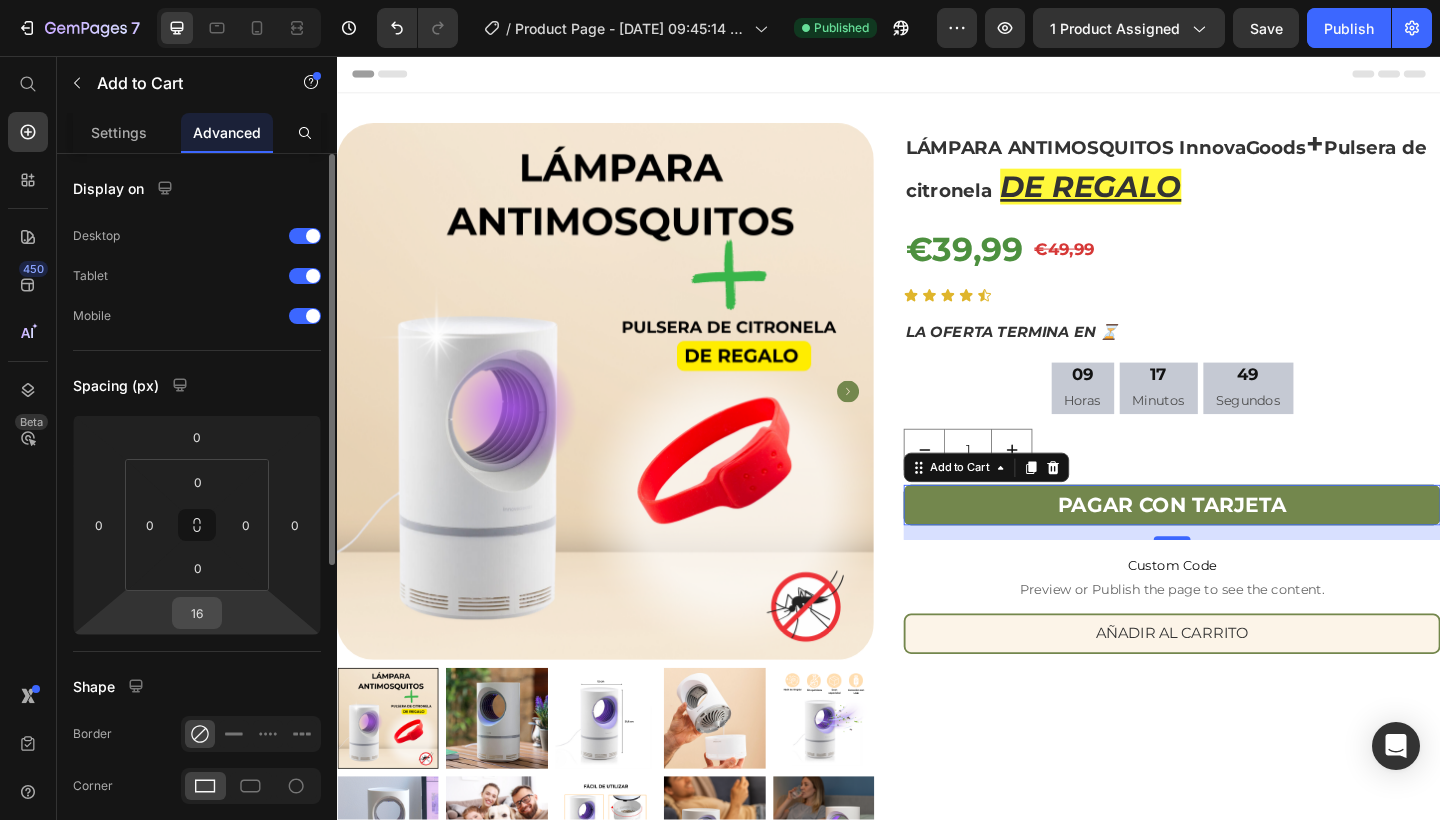 click on "16" at bounding box center (197, 613) 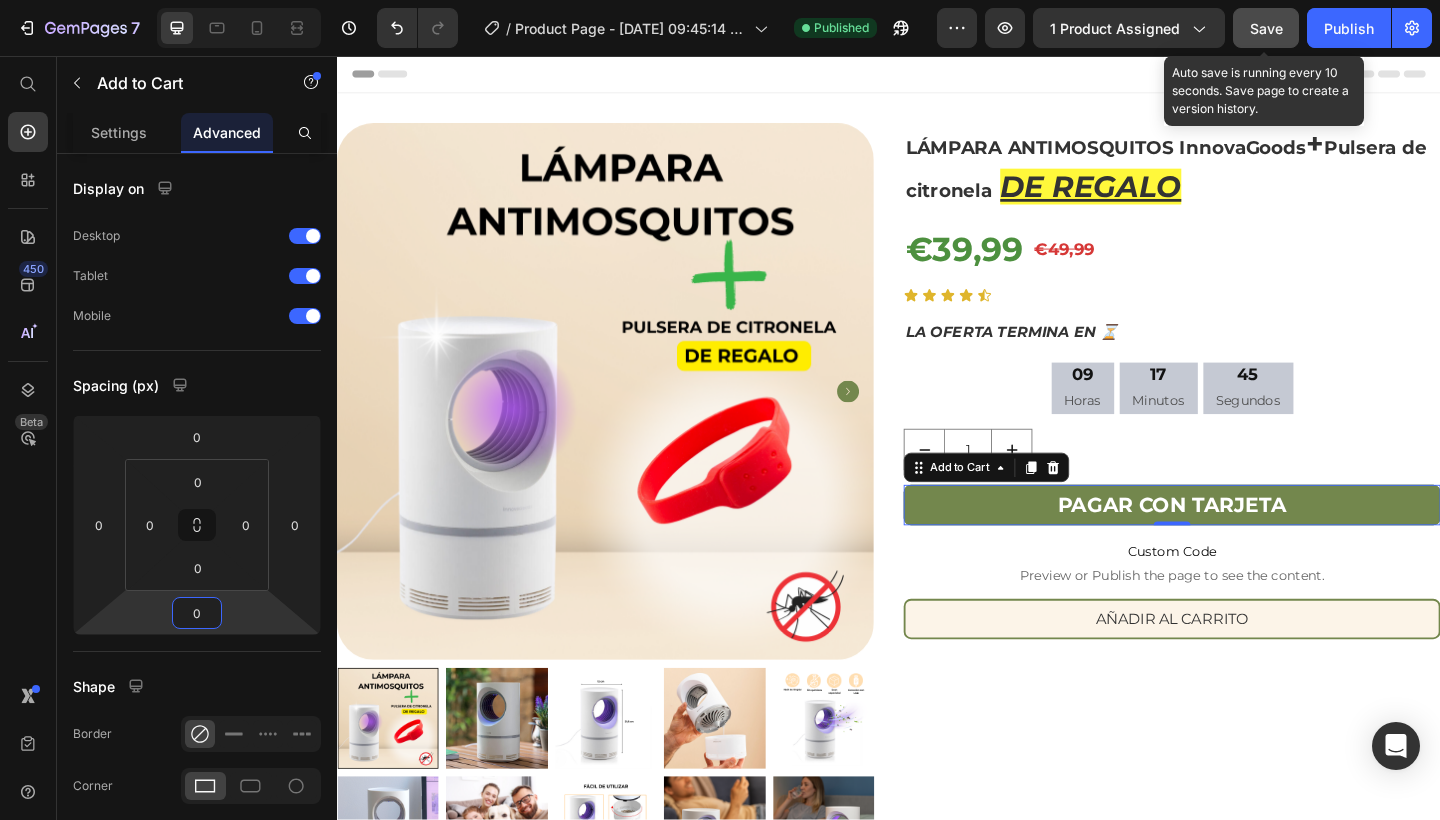 type on "0" 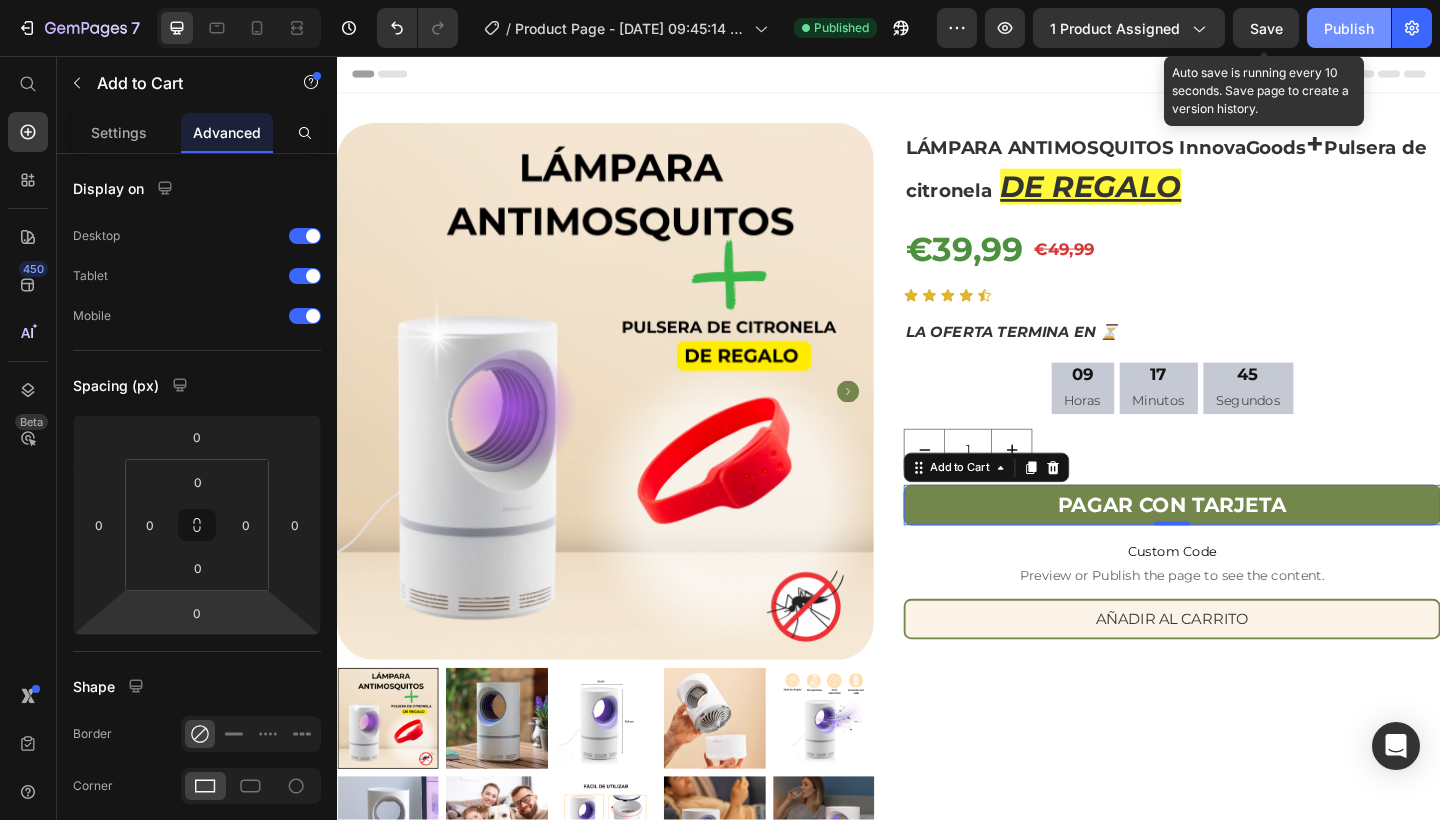 drag, startPoint x: 1273, startPoint y: 22, endPoint x: 1334, endPoint y: 28, distance: 61.294373 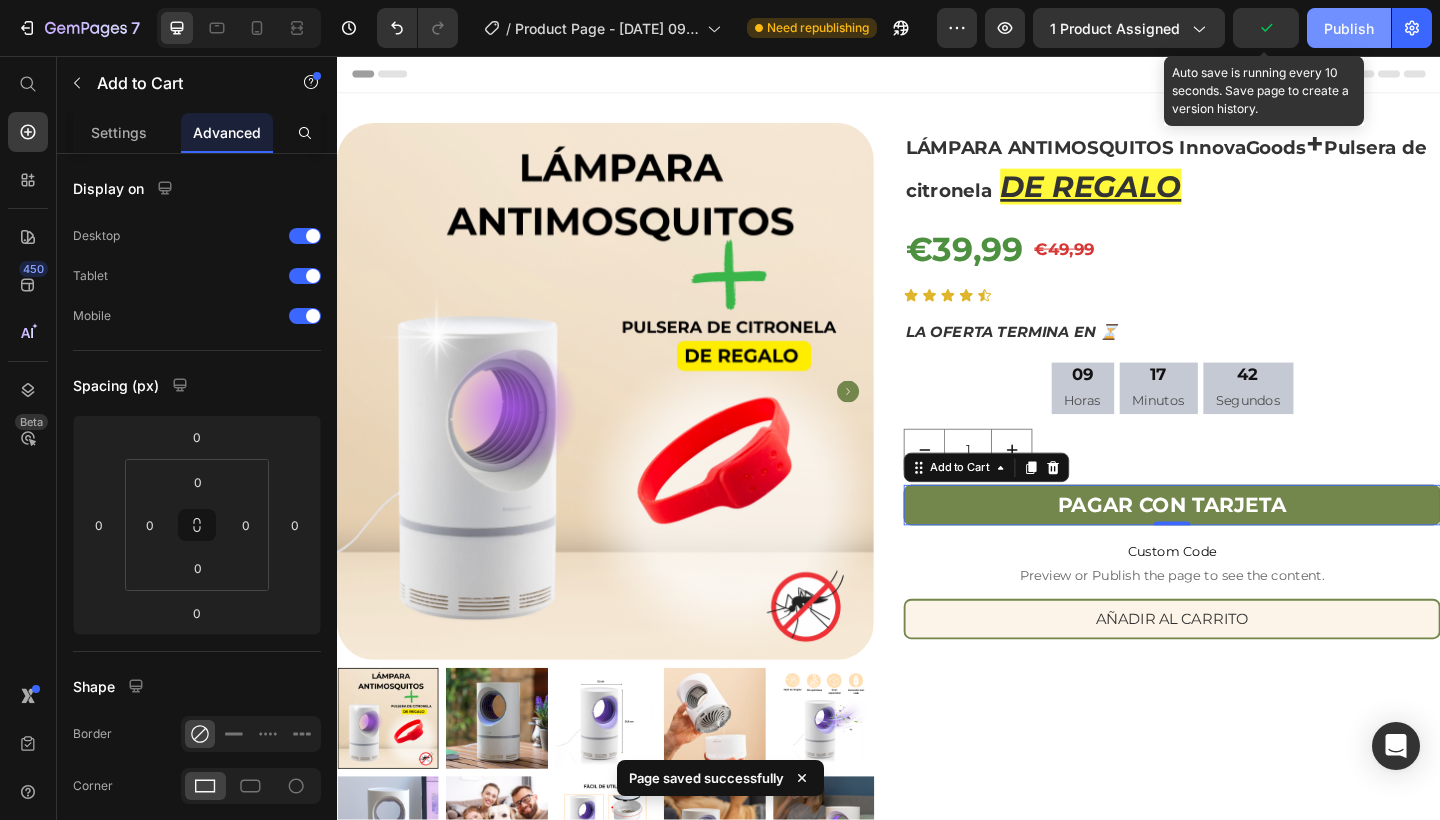 click on "Publish" at bounding box center [1349, 28] 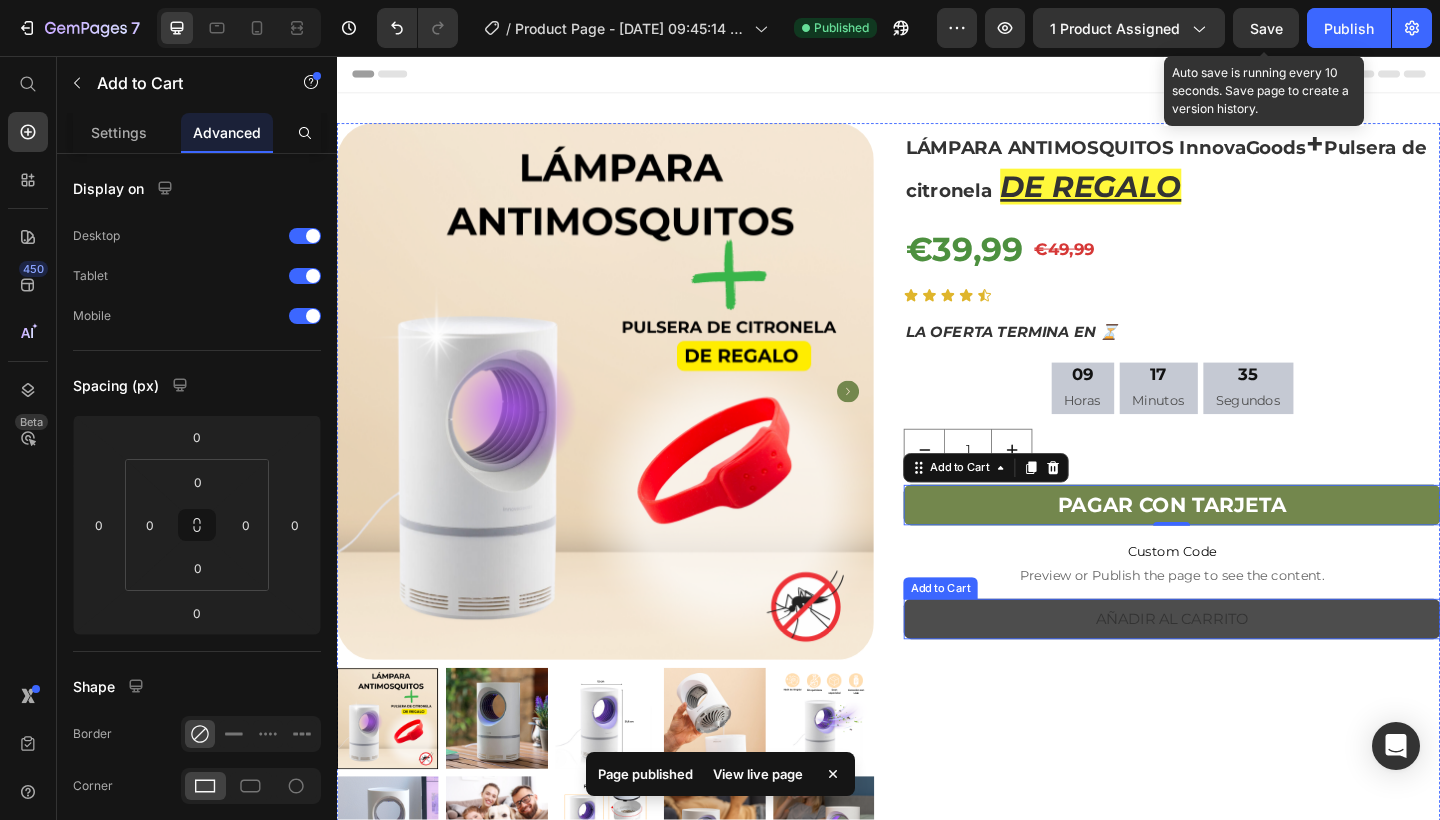 click on "AÑADIR AL CARRITO" at bounding box center [1245, 669] 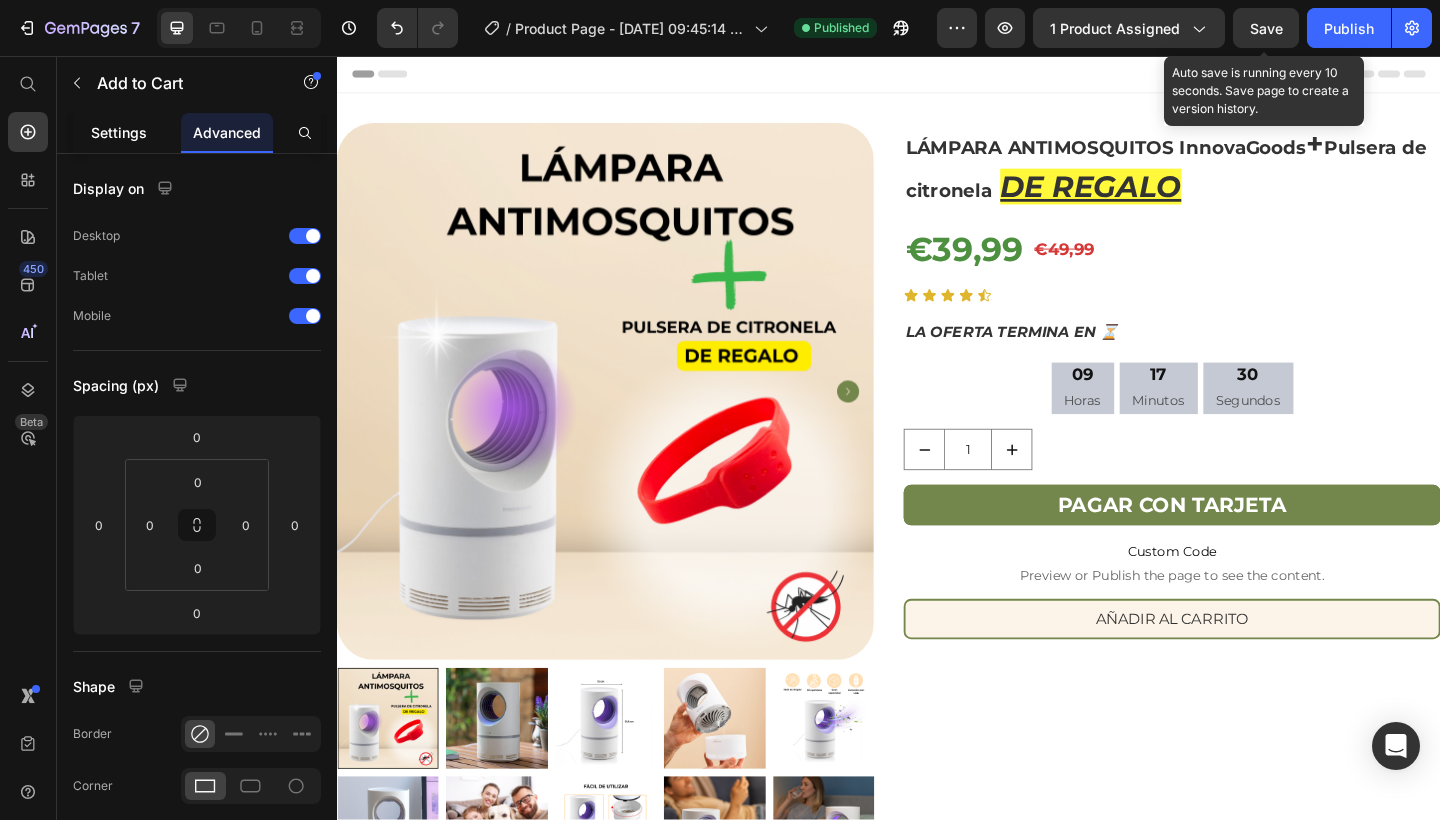 click on "Settings" at bounding box center (119, 132) 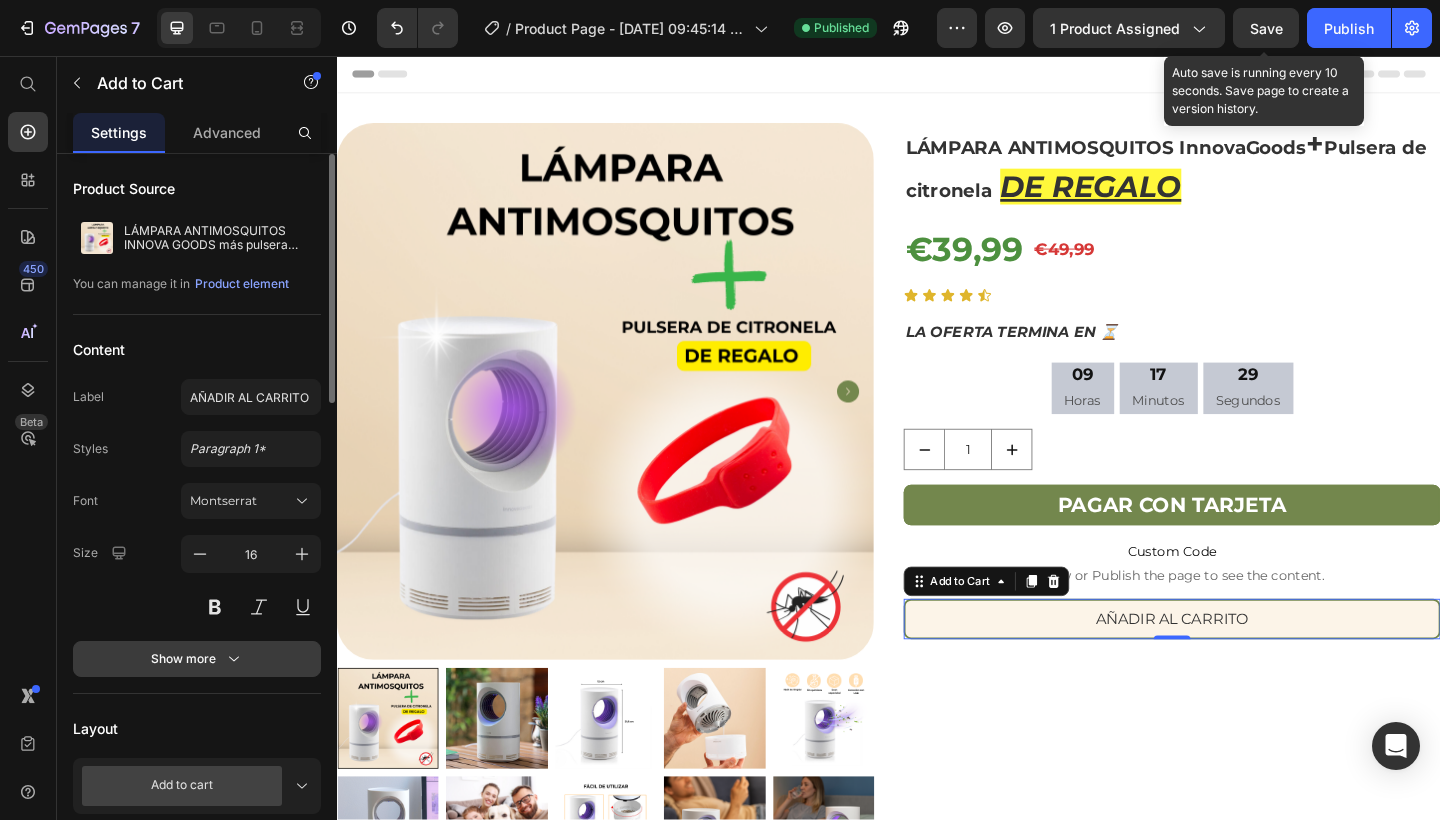 click on "Show more" at bounding box center [197, 659] 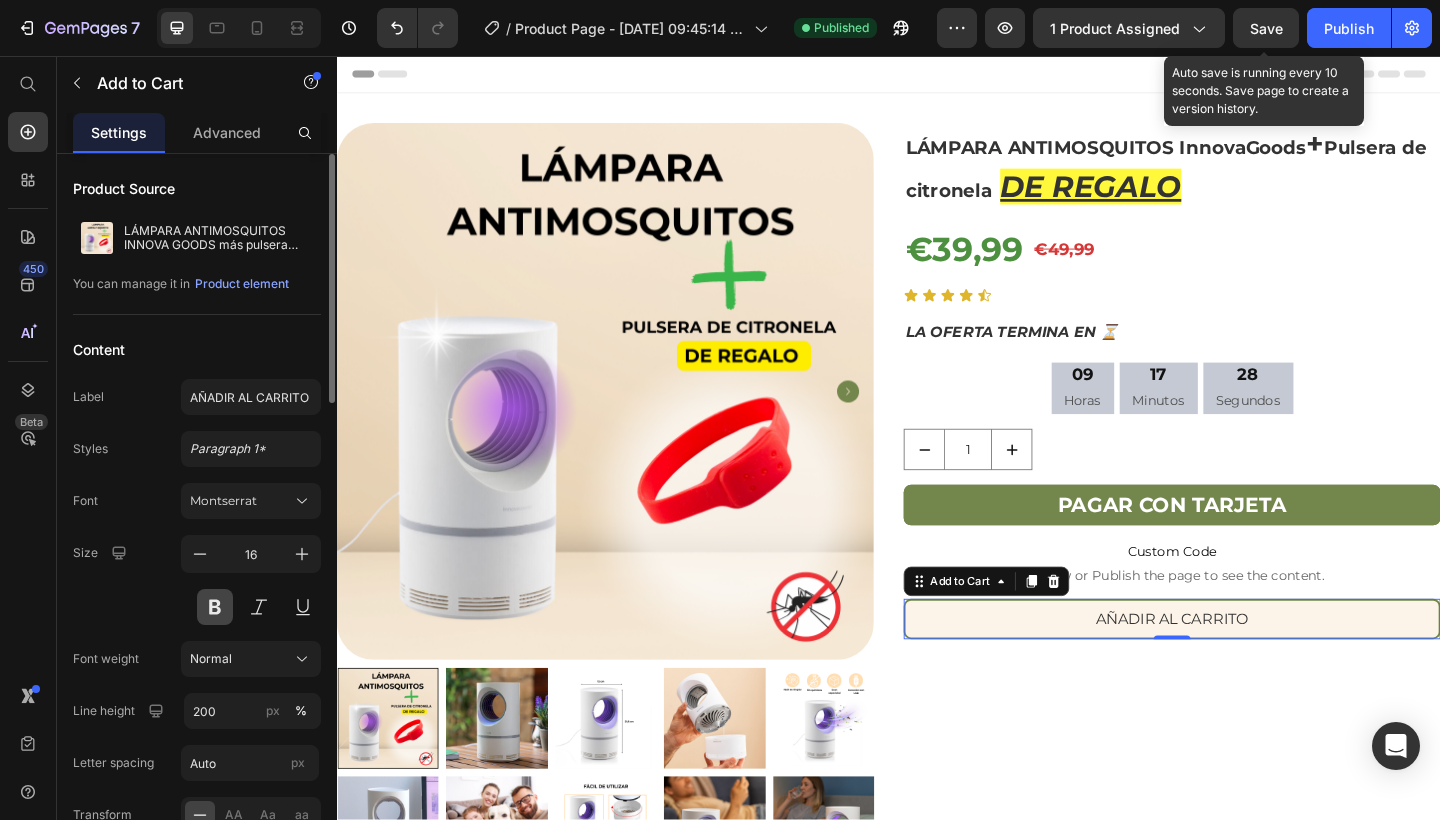 click at bounding box center [215, 607] 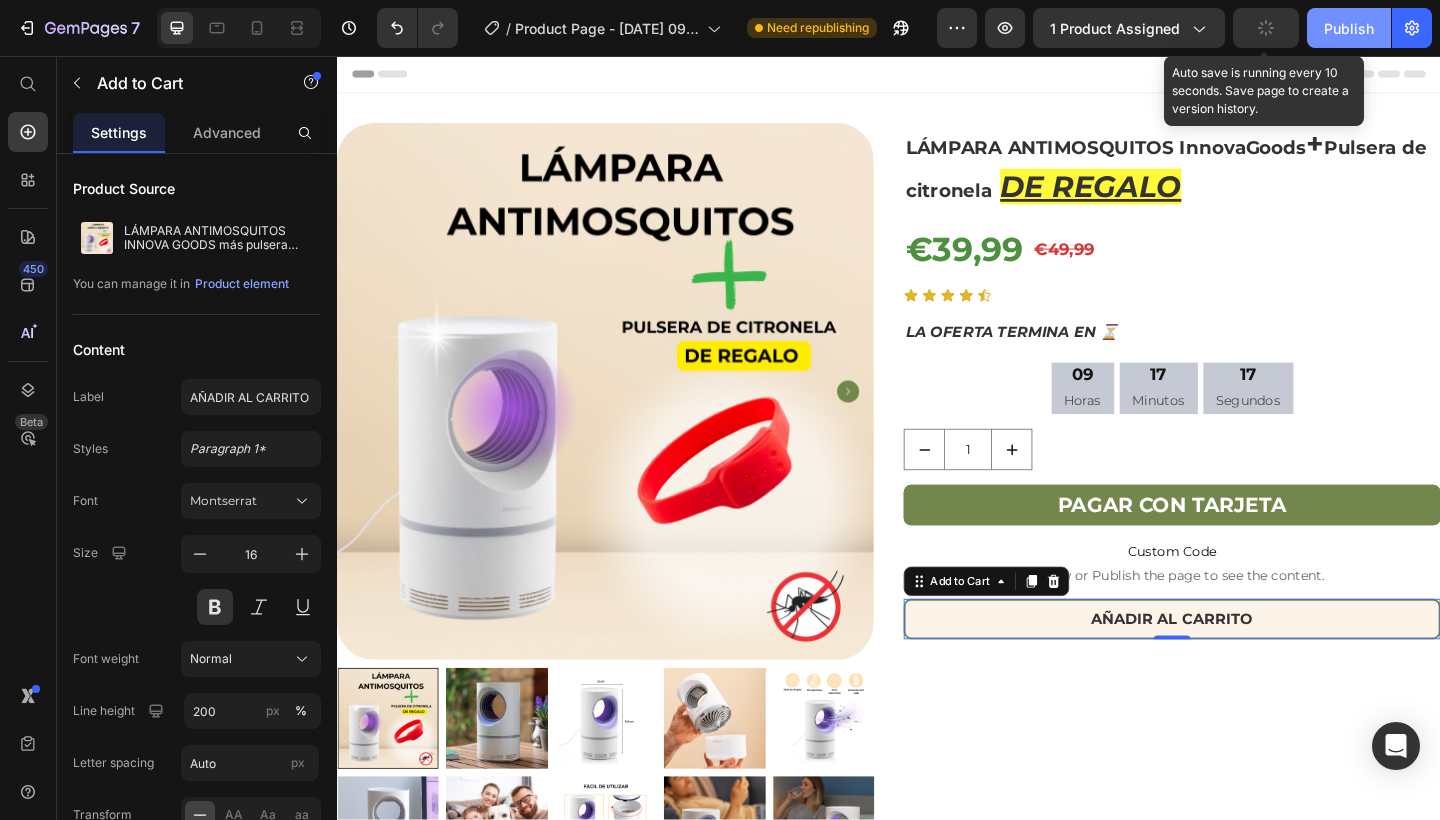 click on "Publish" at bounding box center (1349, 28) 